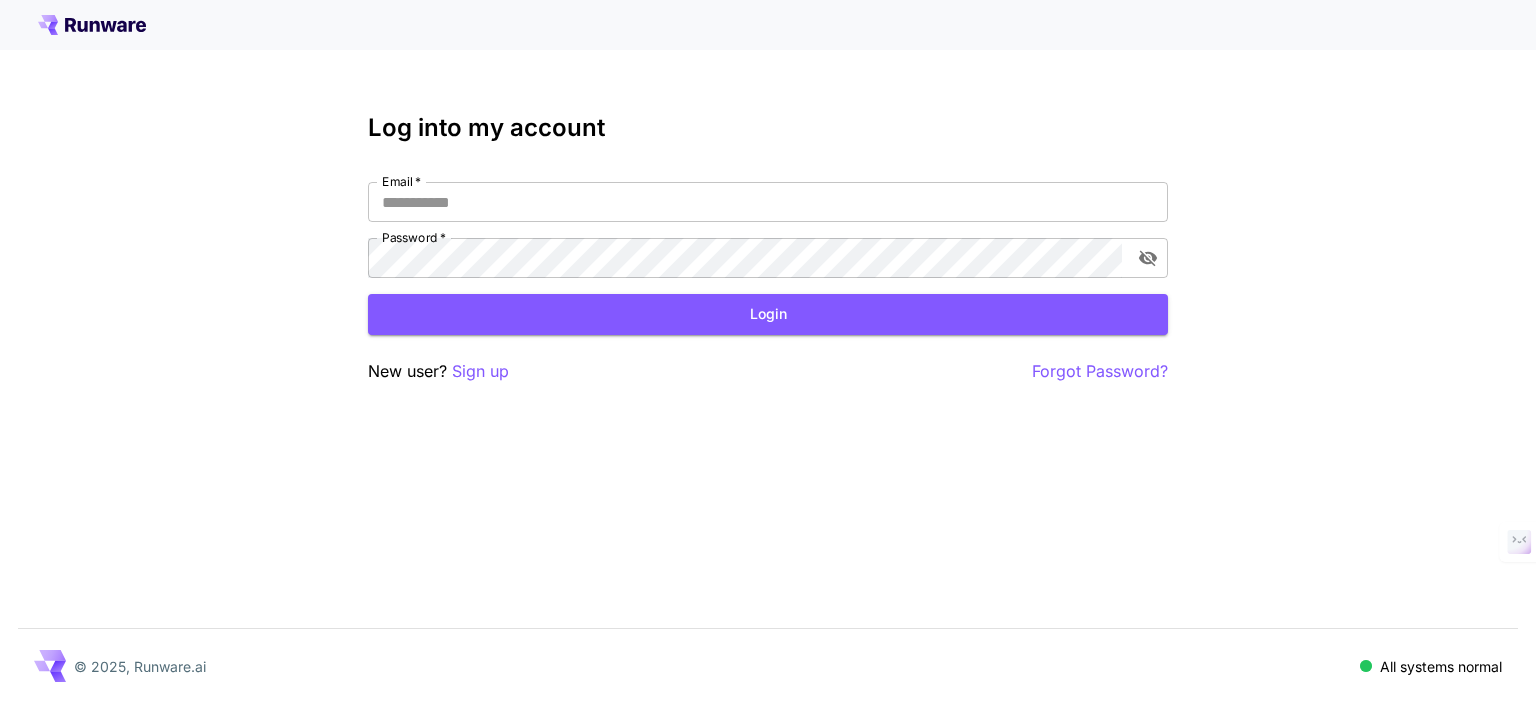 type on "**********" 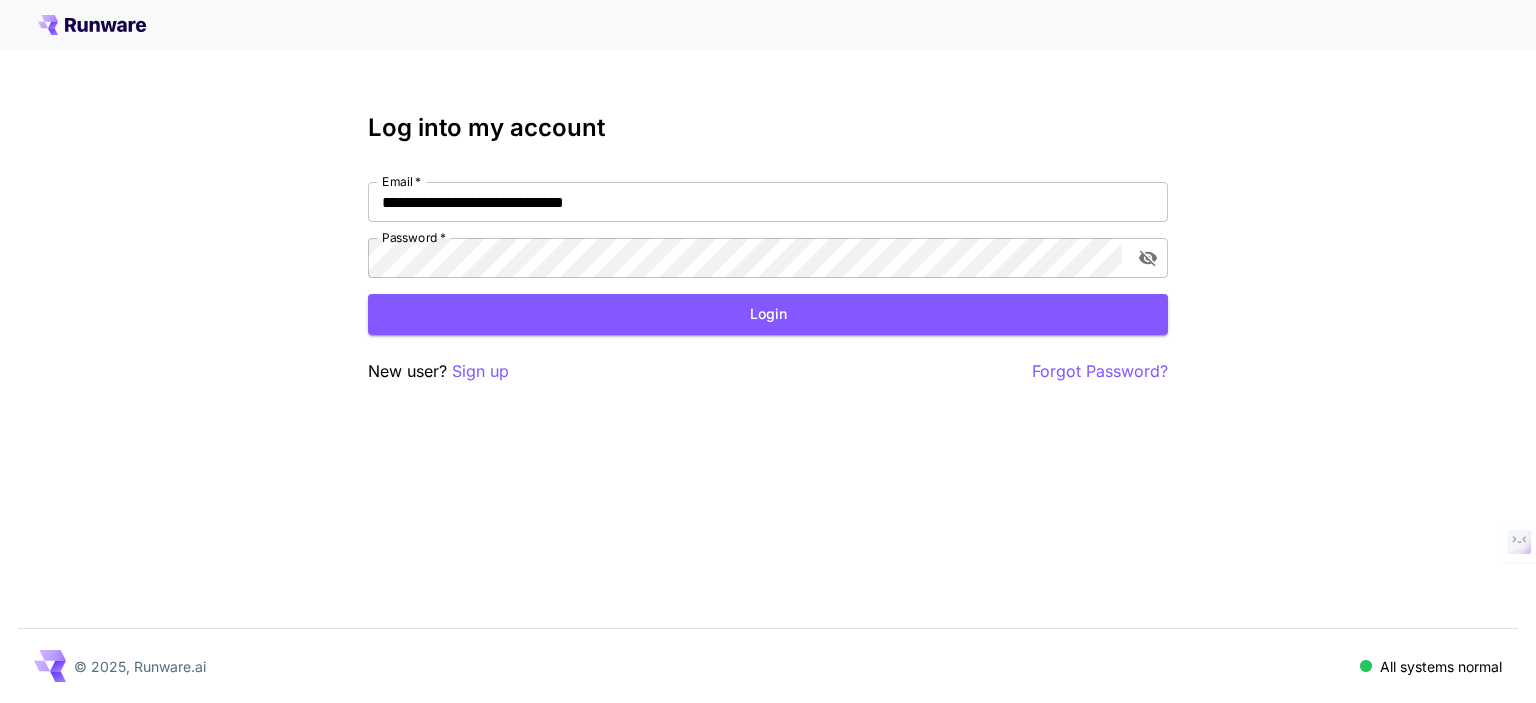 scroll, scrollTop: 0, scrollLeft: 0, axis: both 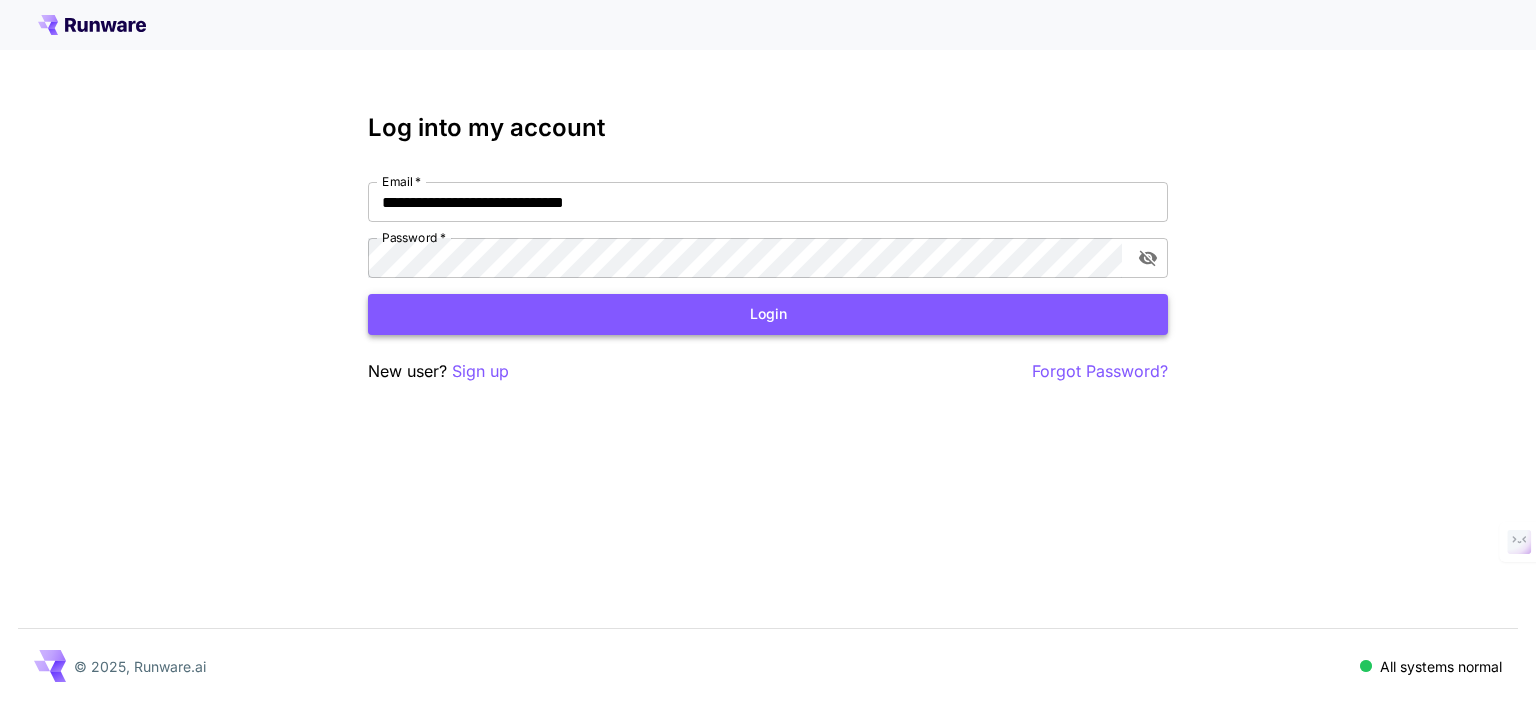 click on "Login" at bounding box center (768, 314) 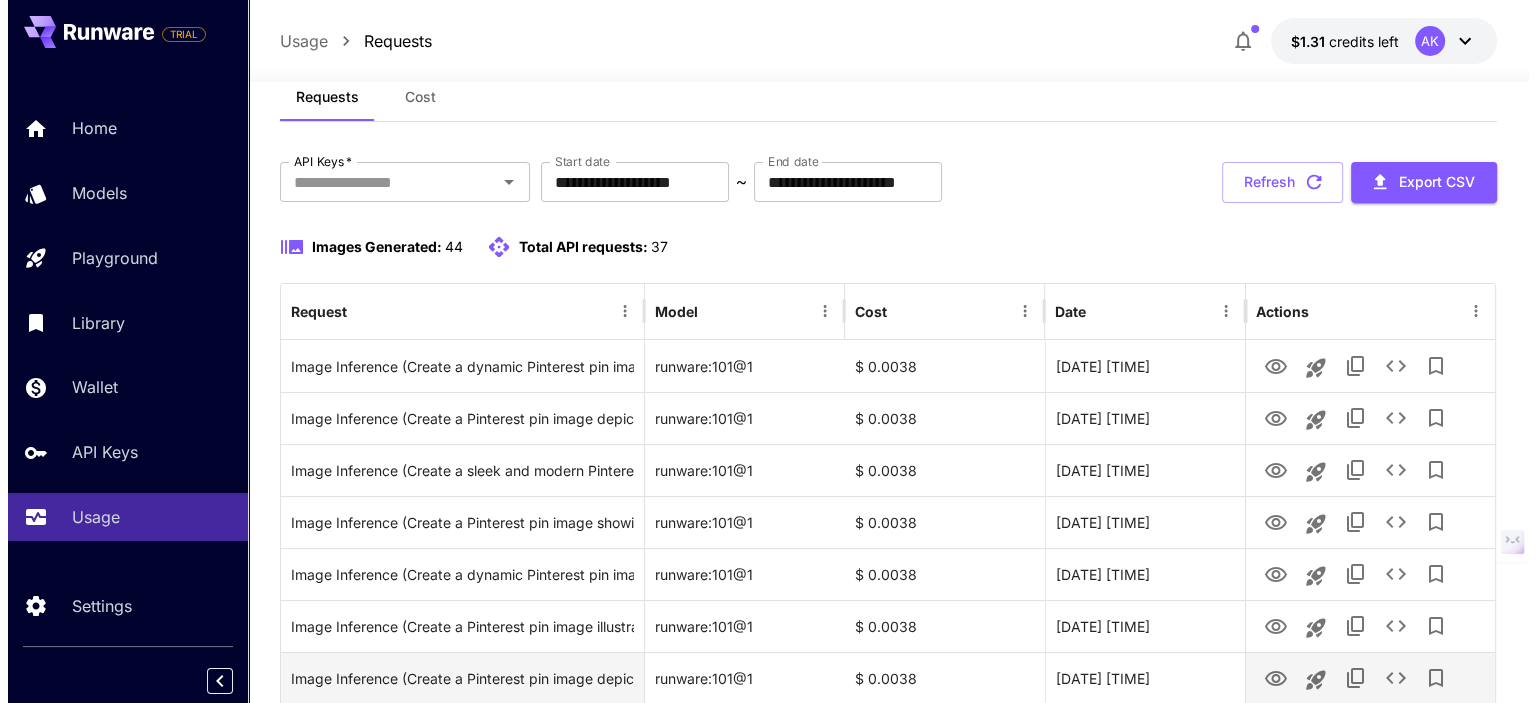 scroll, scrollTop: 0, scrollLeft: 0, axis: both 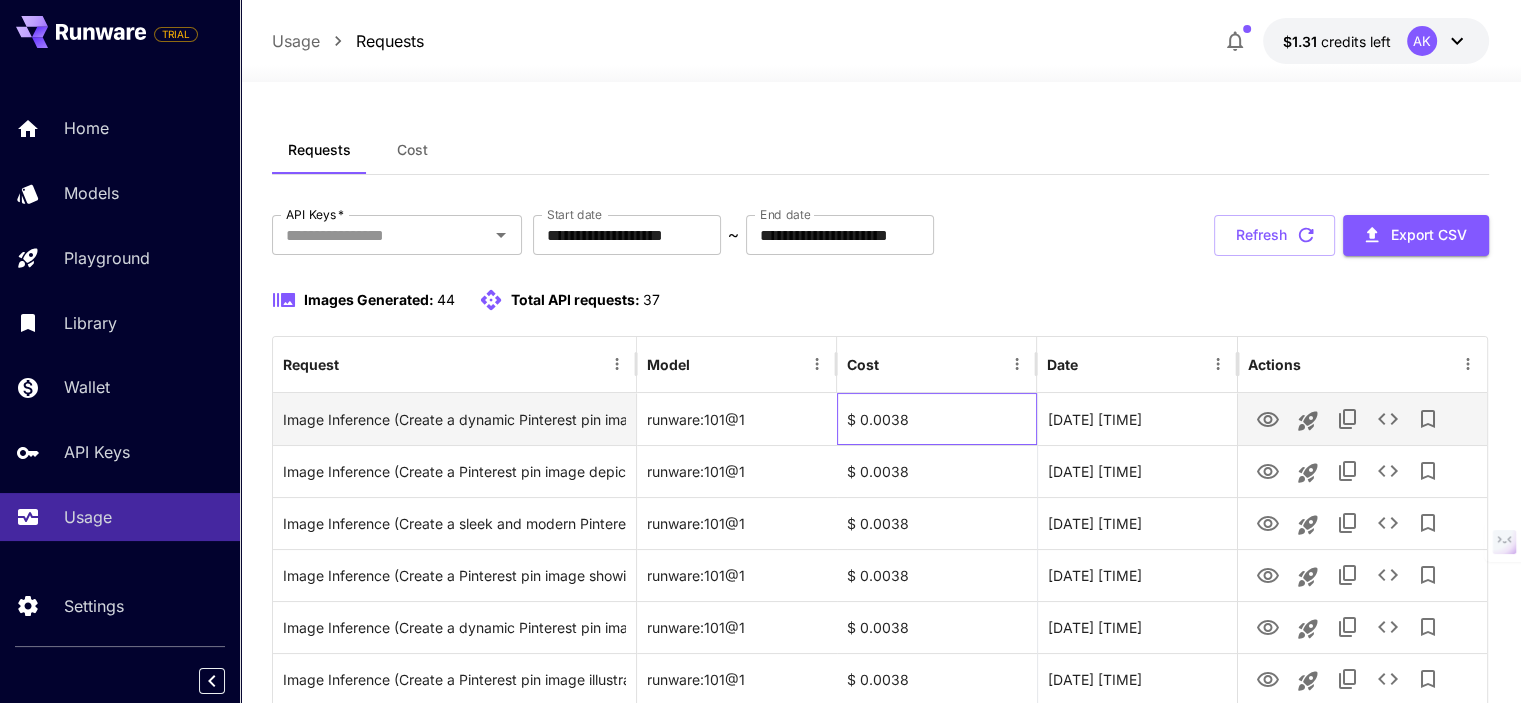 click on "$ 0.0038" at bounding box center (937, 419) 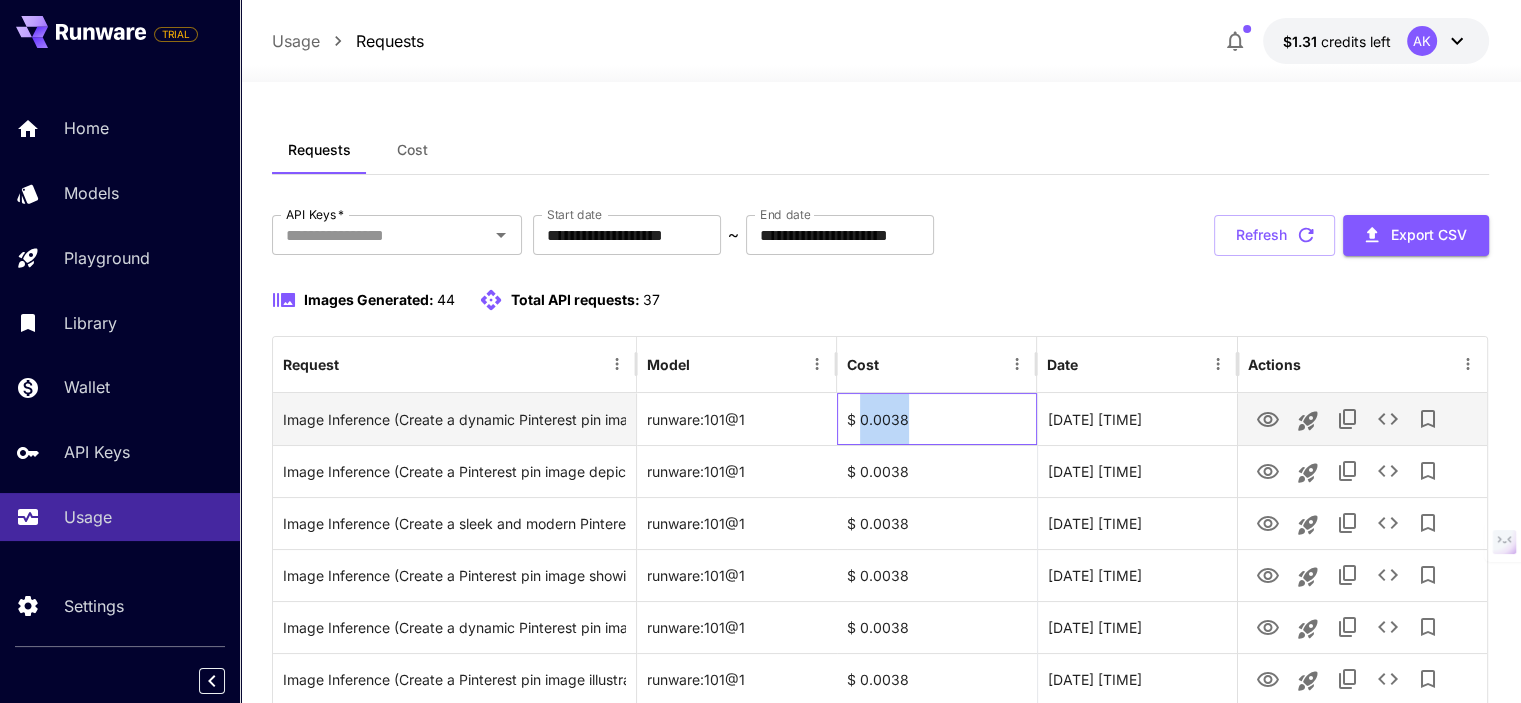 click on "$ 0.0038" at bounding box center (937, 419) 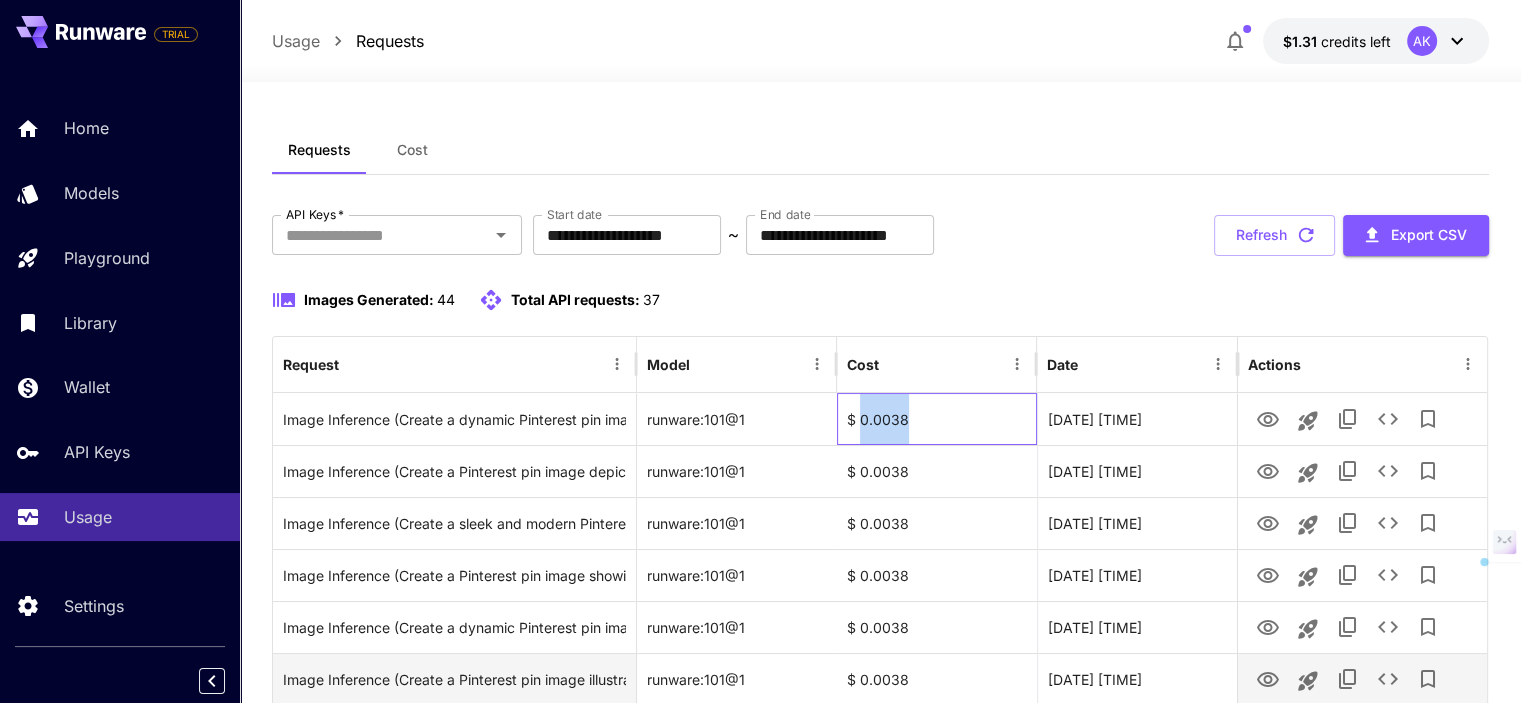 copy on "0.0038" 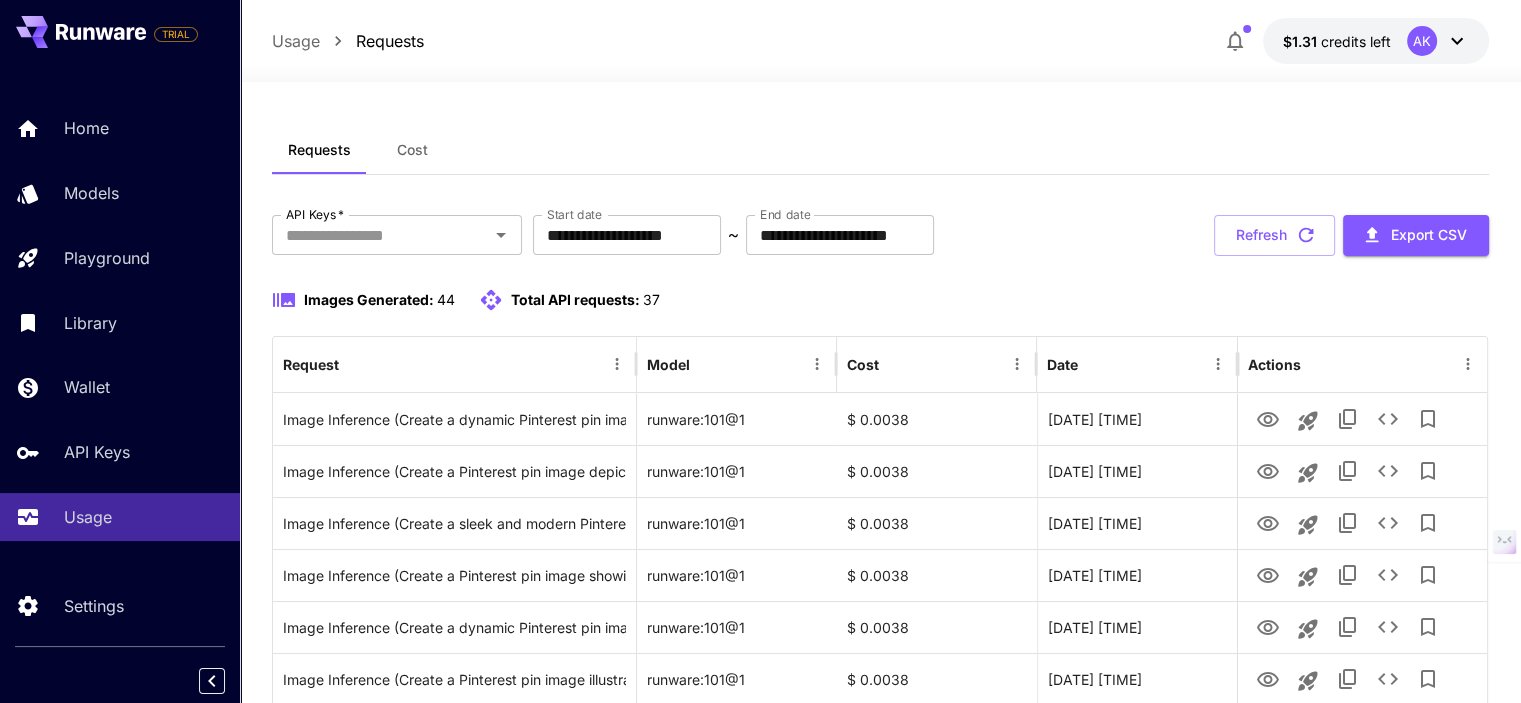 click on "Requests Cost" at bounding box center [880, 150] 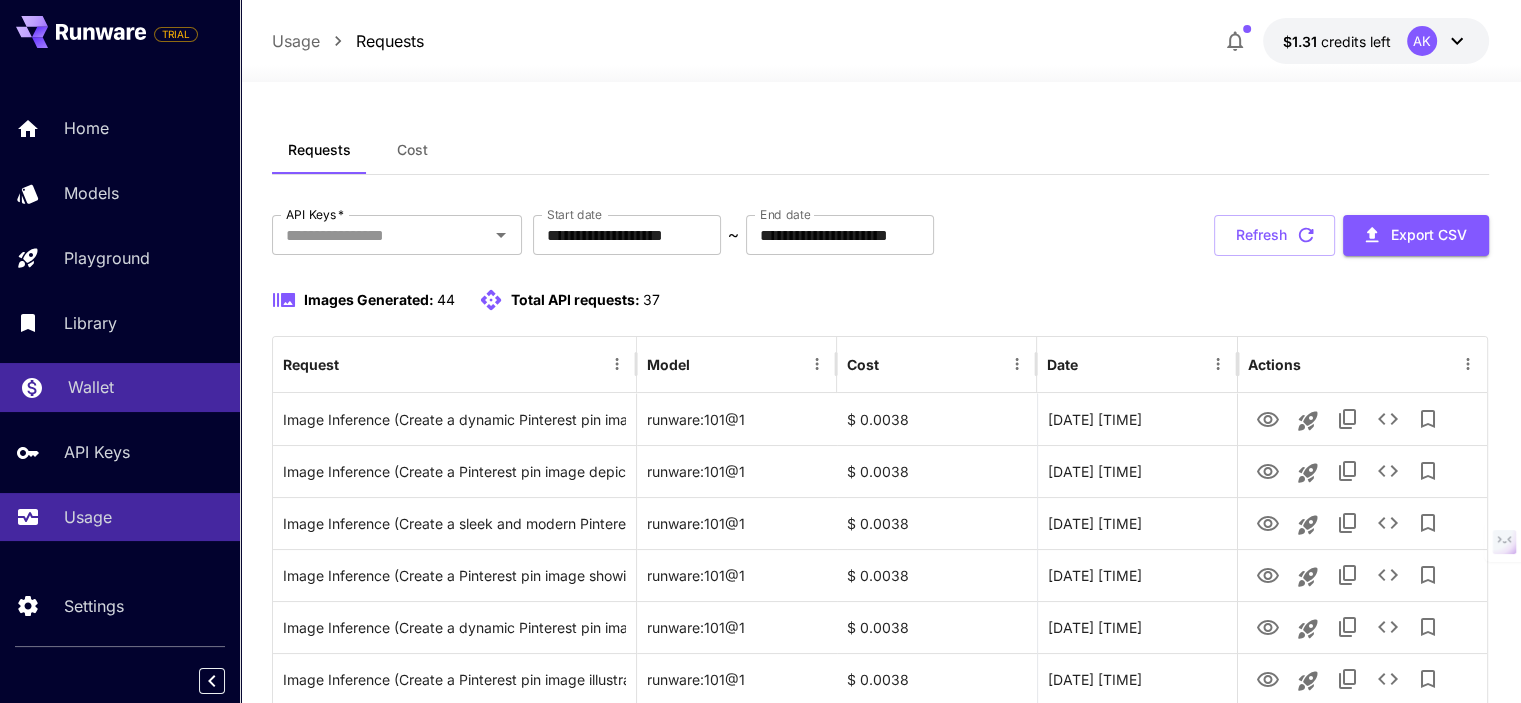 click on "Wallet" at bounding box center [146, 387] 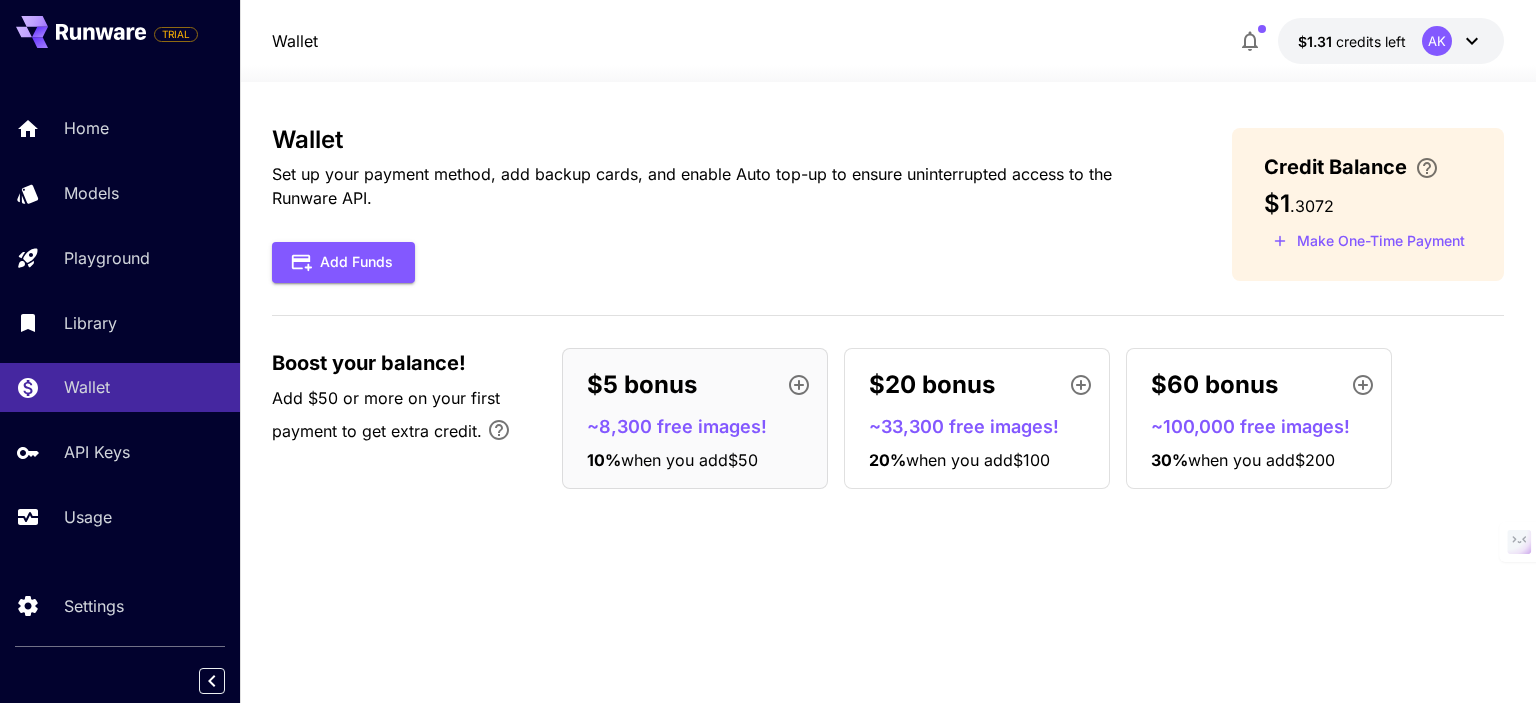 click on "$5 bonus" at bounding box center [703, 385] 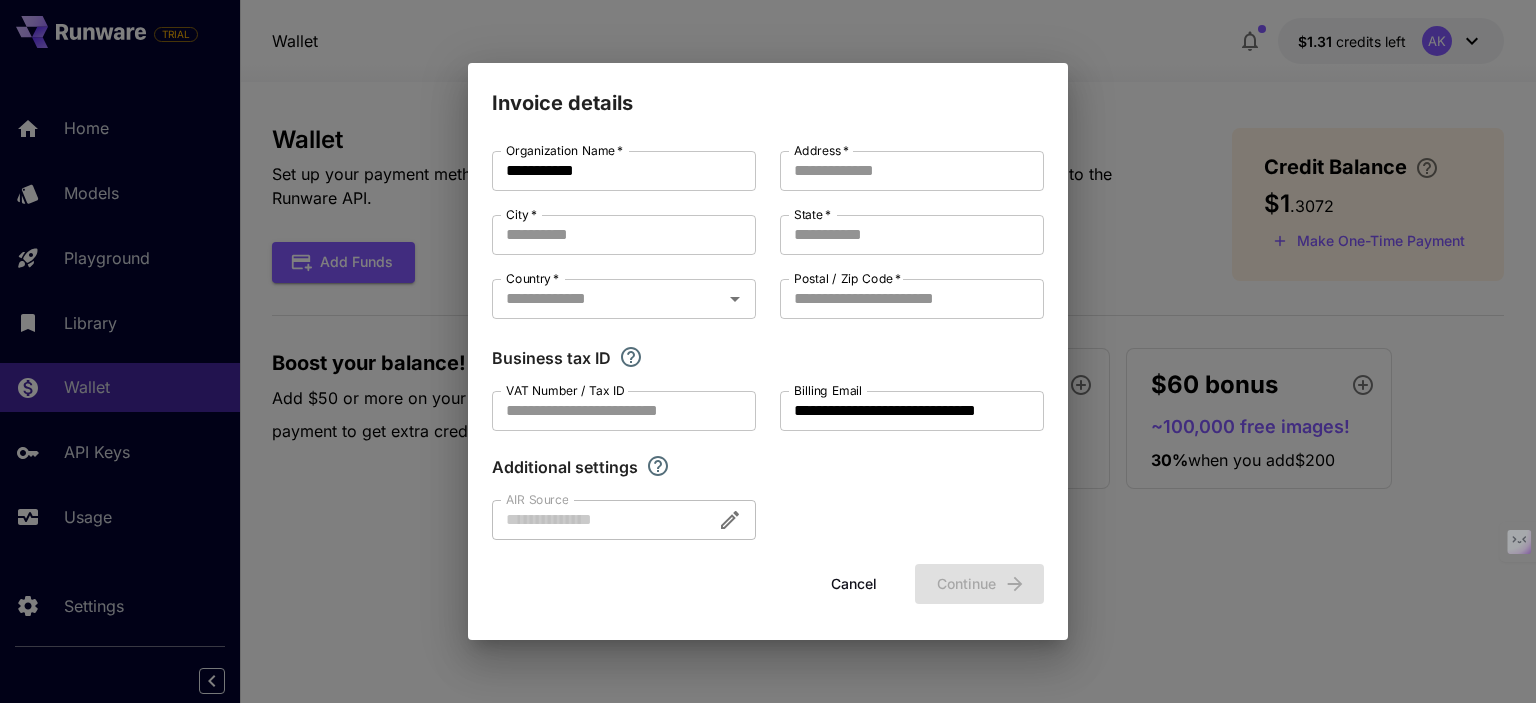 click at bounding box center [624, 520] 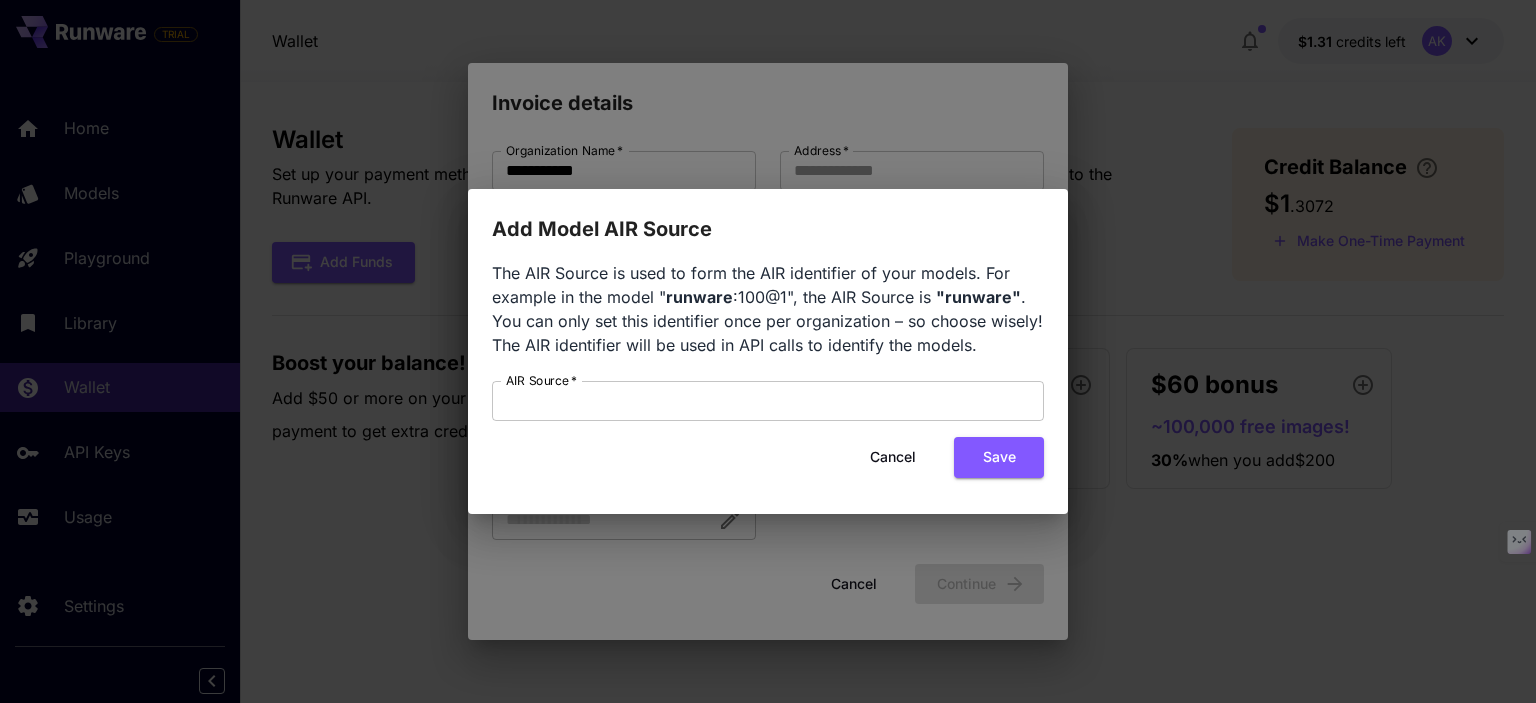 type 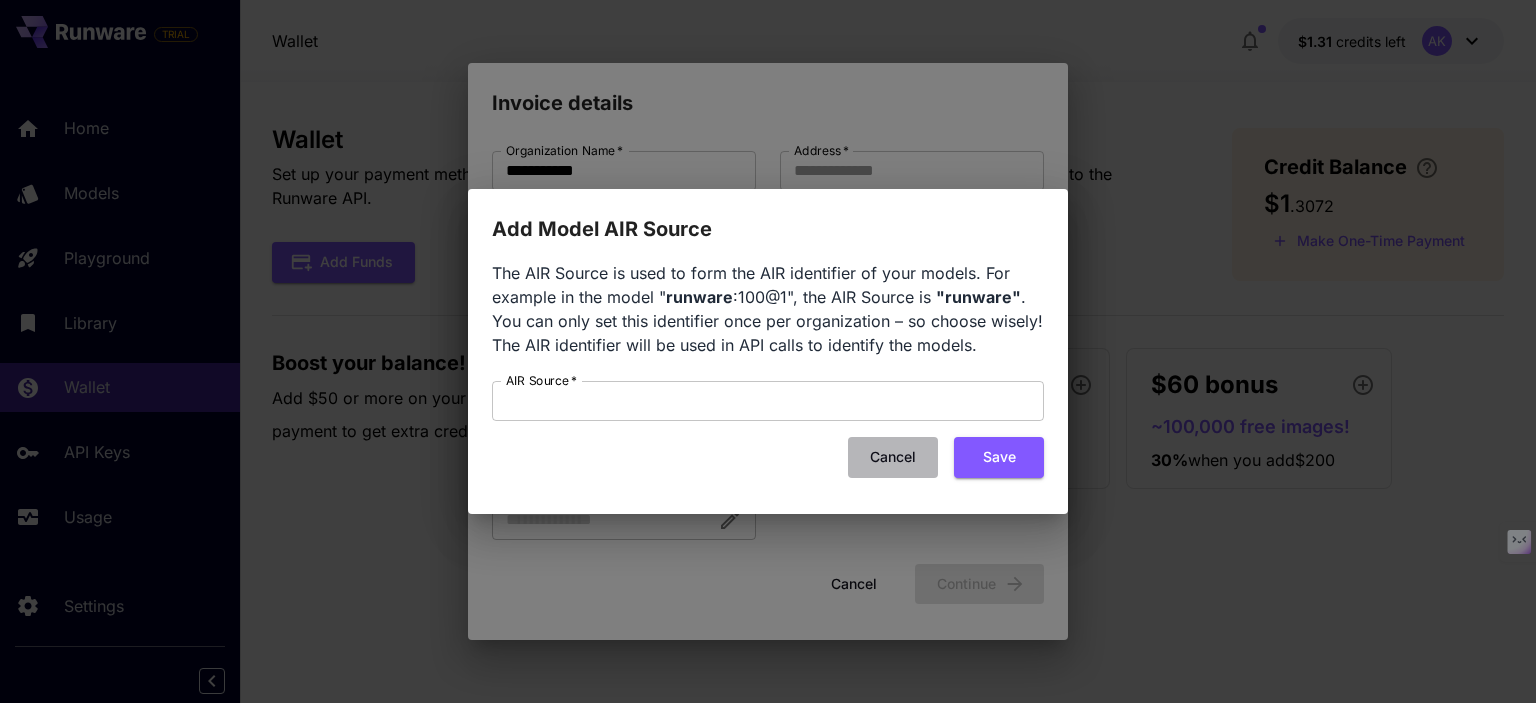 click on "Cancel" at bounding box center (893, 457) 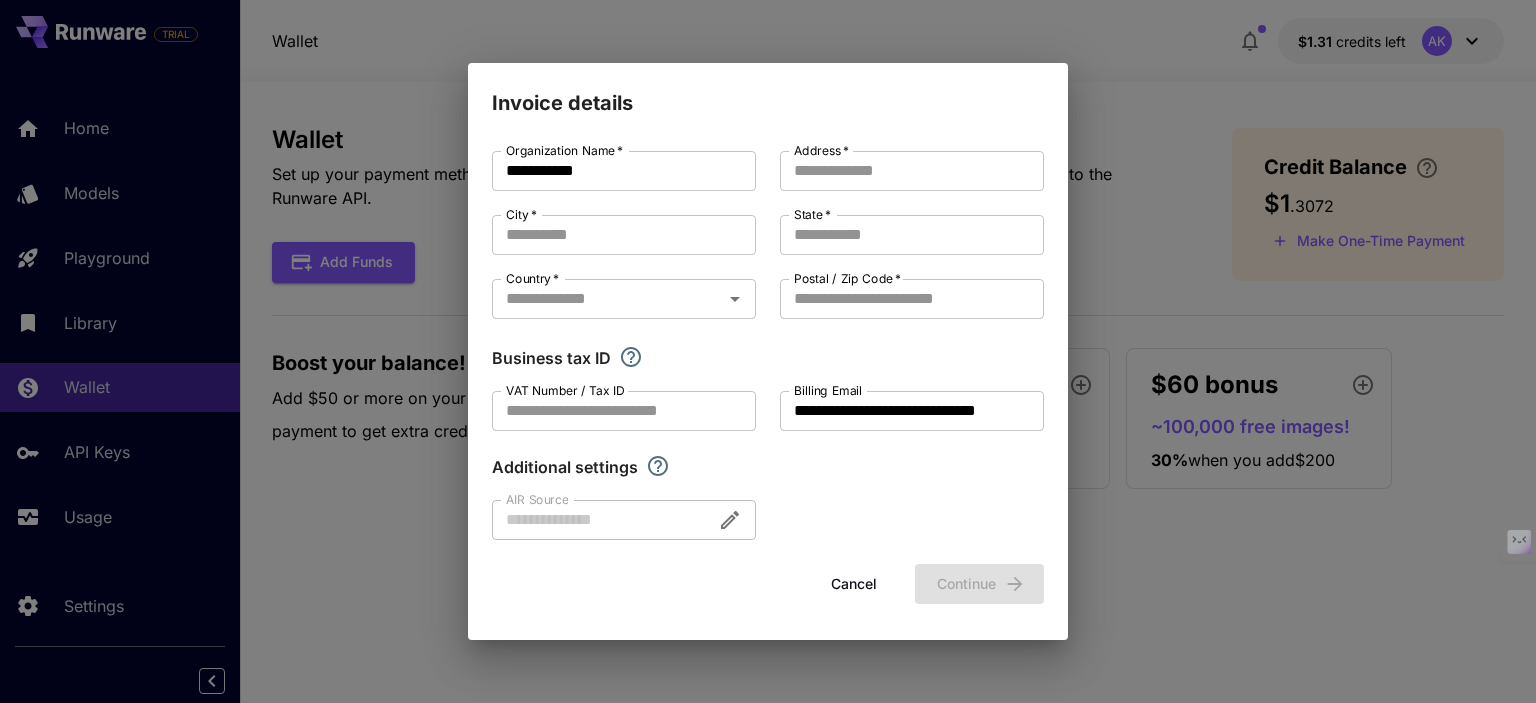 click on "**********" at bounding box center [768, 351] 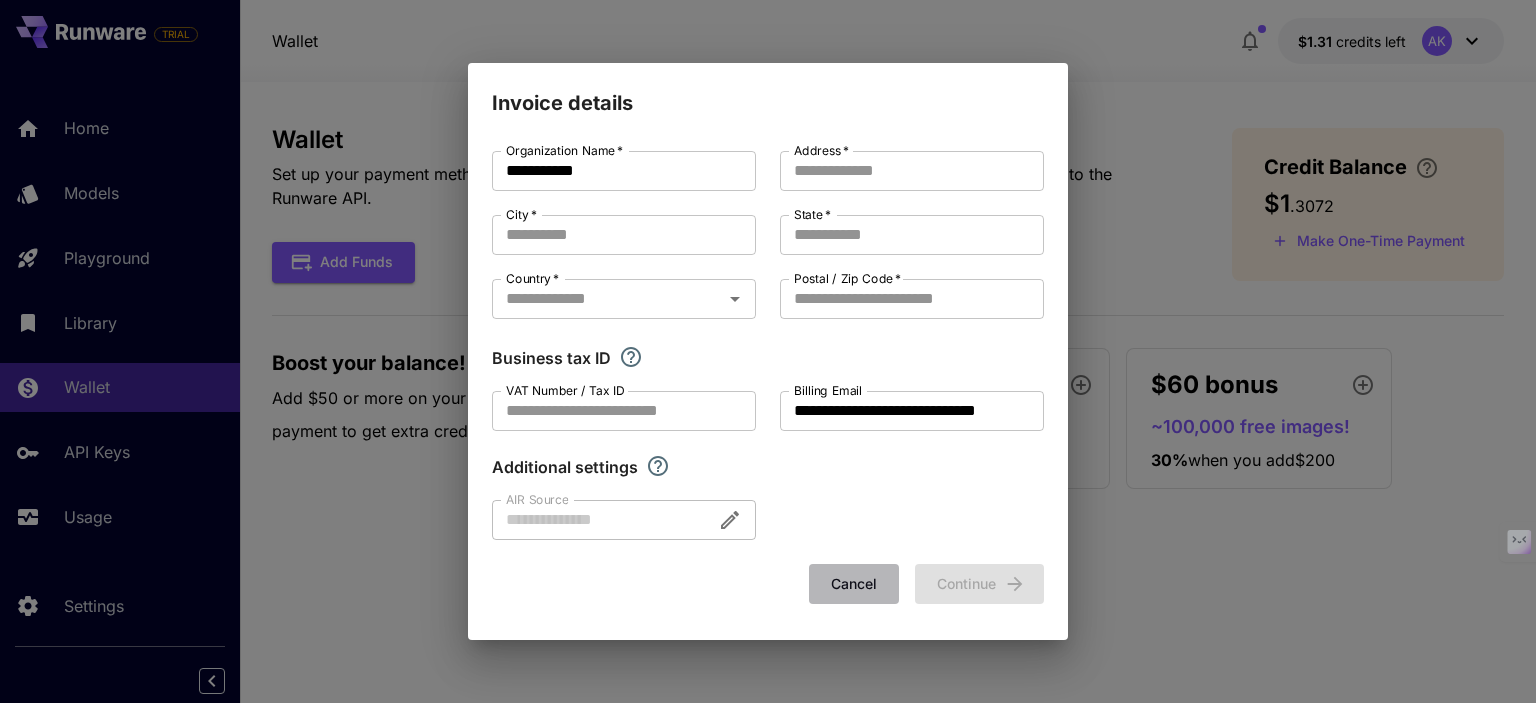 click on "Cancel" at bounding box center (854, 584) 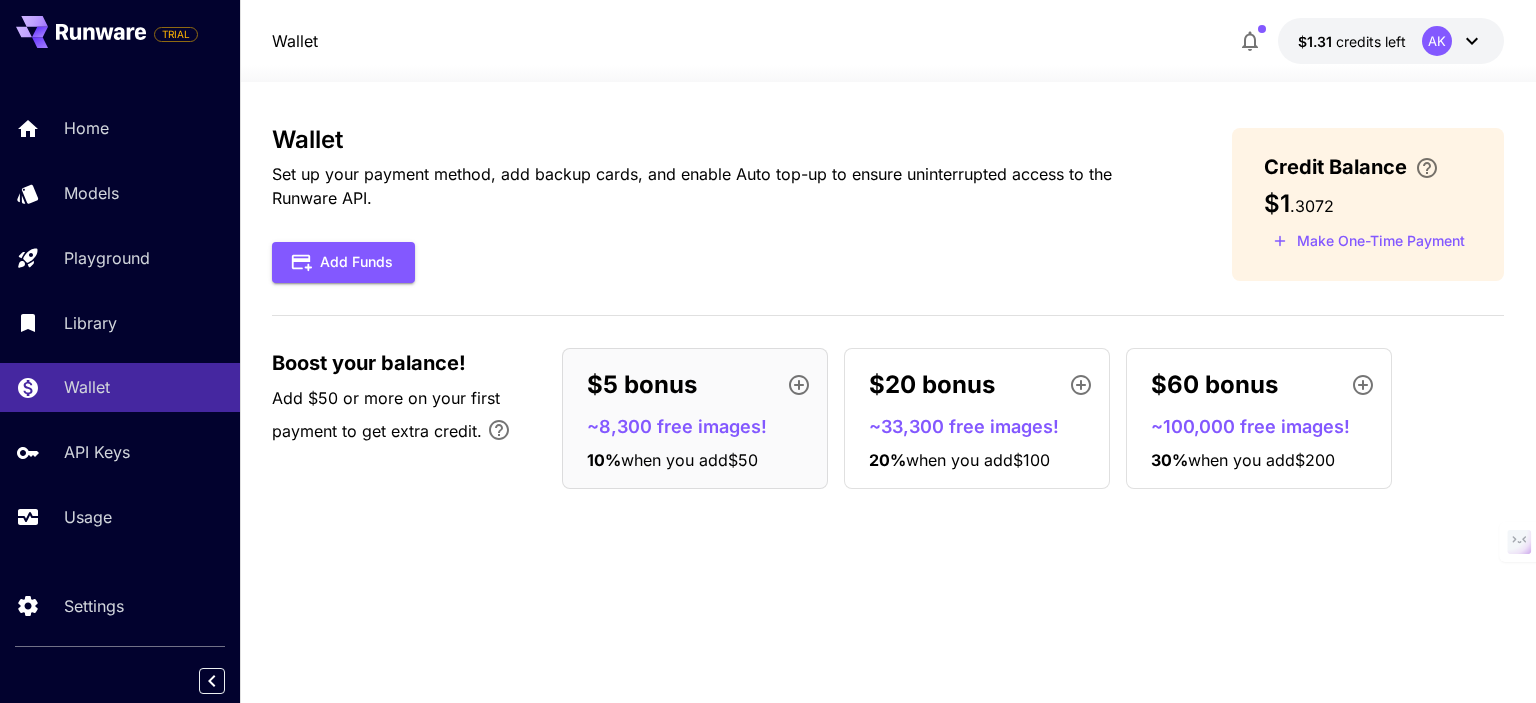 type 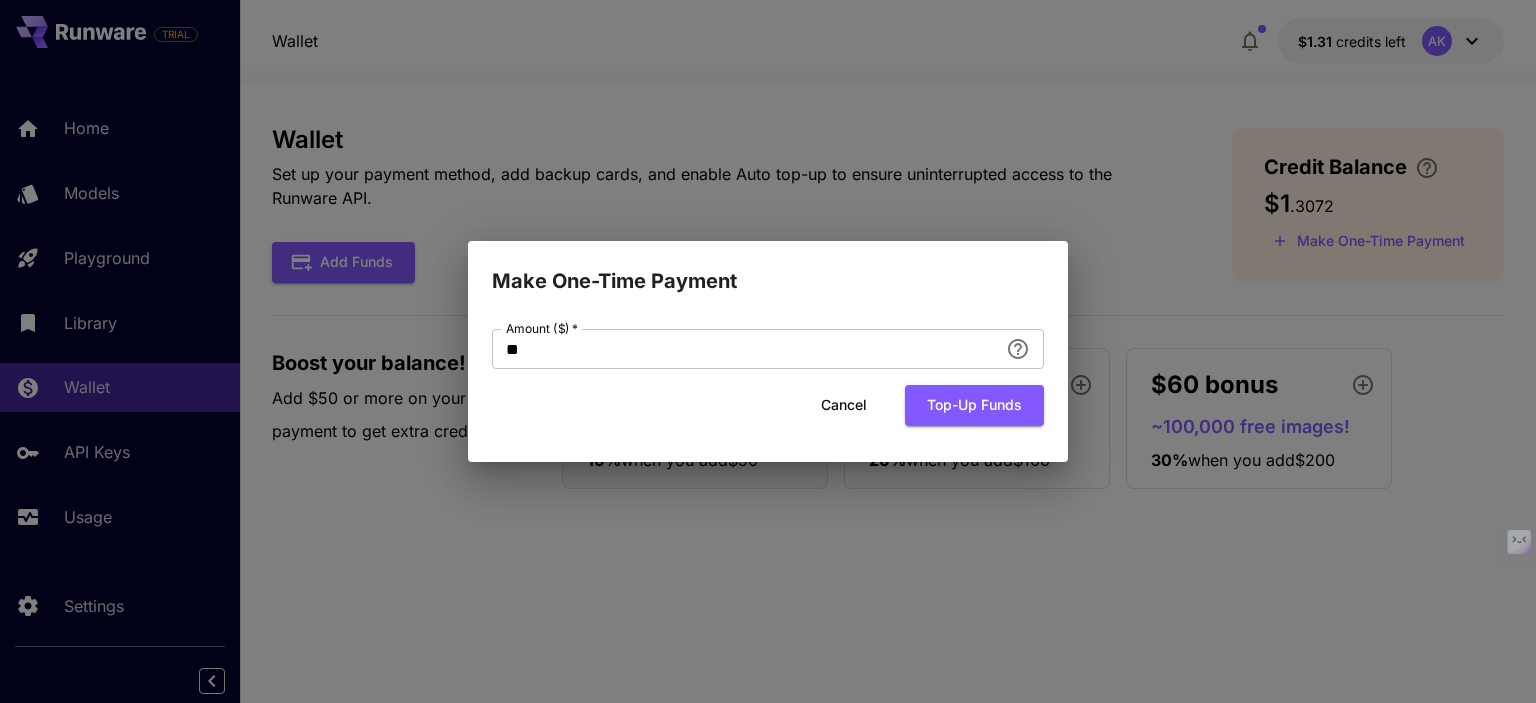 type 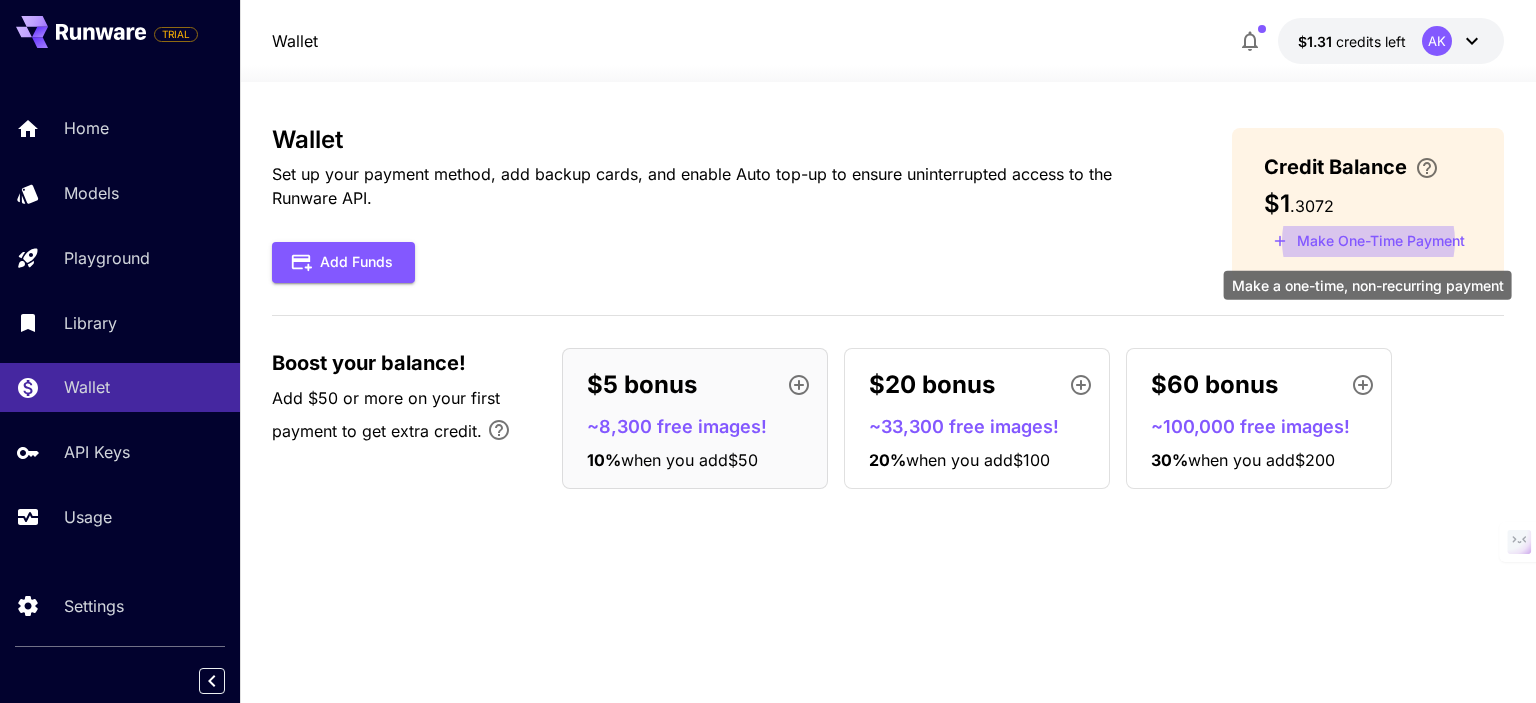 click on "Make One-Time Payment" at bounding box center [1369, 241] 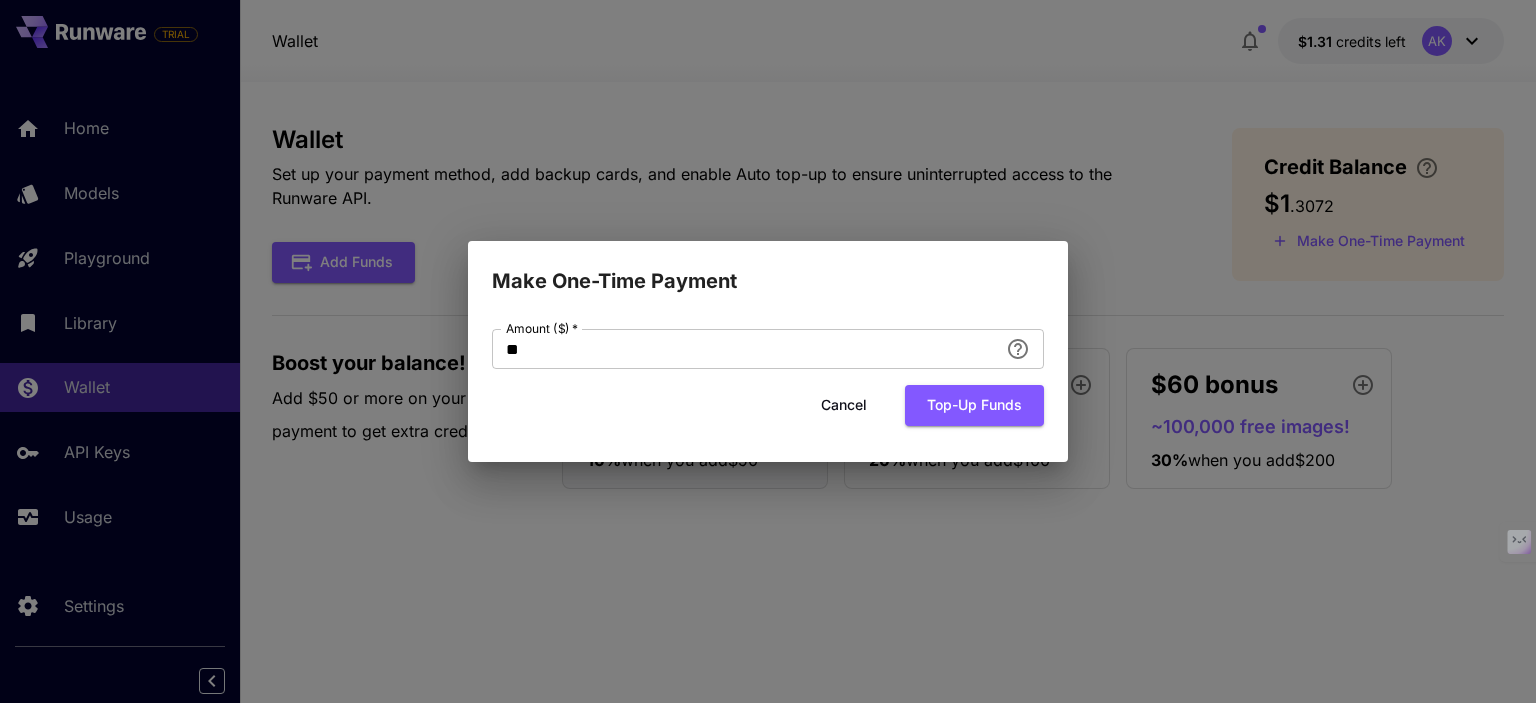 click on "Amount ($)   * ** Amount ($)   * Cancel Top-up funds" at bounding box center (768, 377) 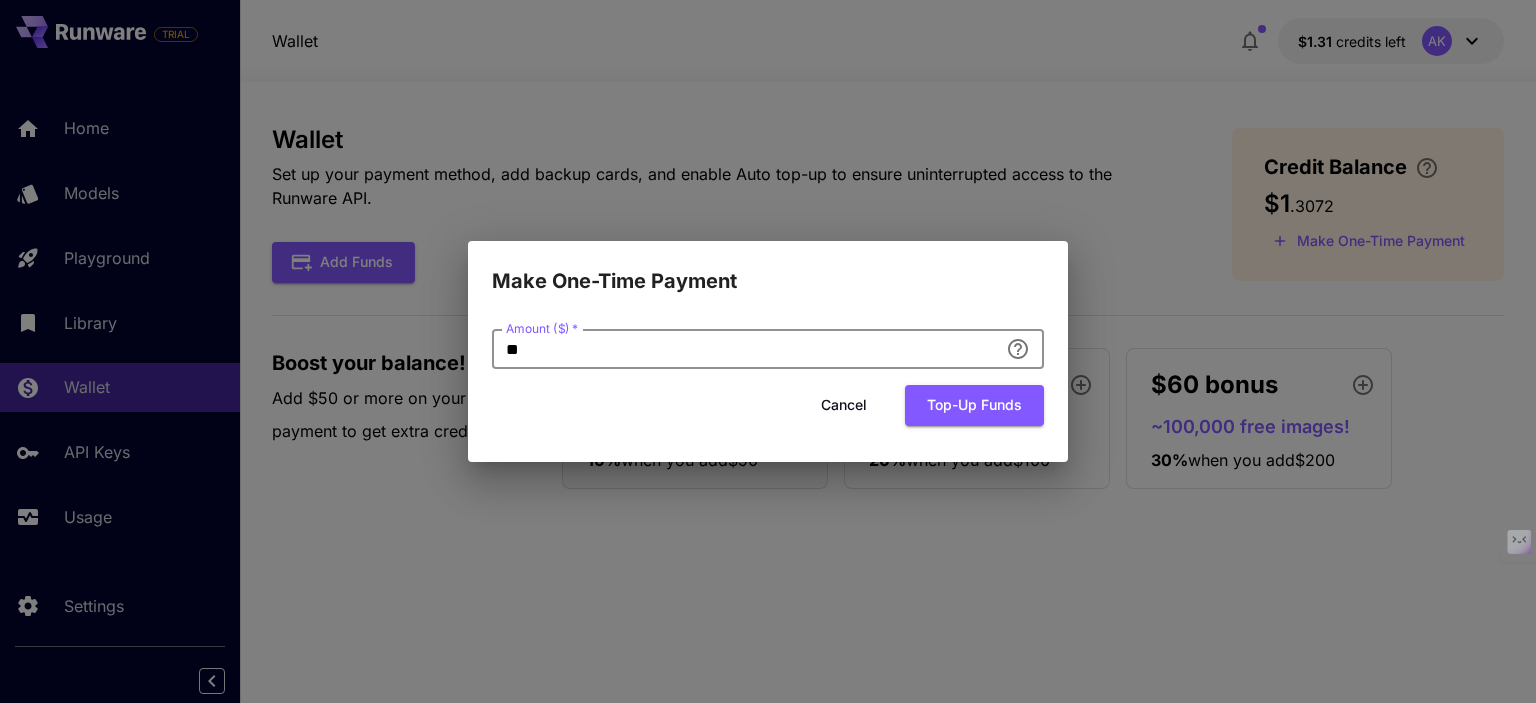 click on "**" at bounding box center (745, 349) 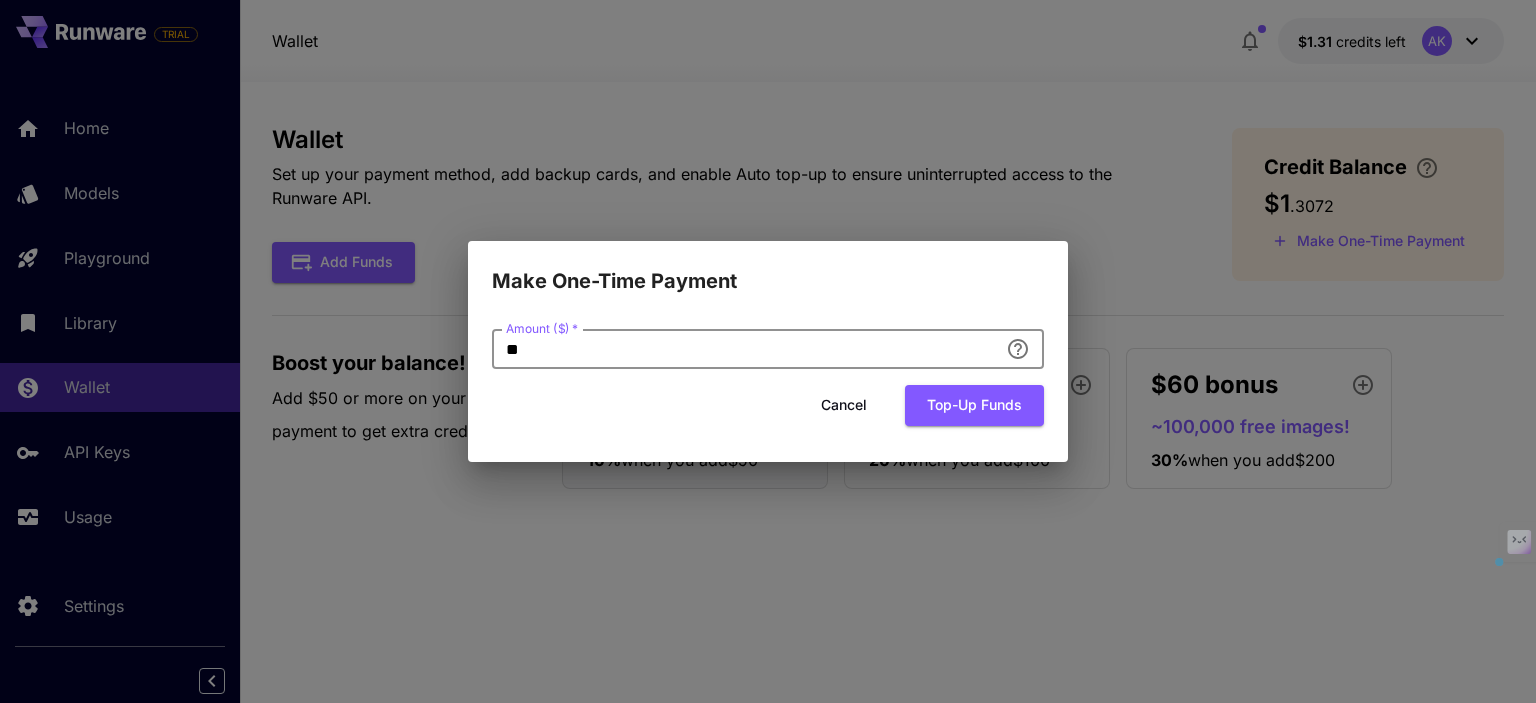 drag, startPoint x: 978, startPoint y: 347, endPoint x: 333, endPoint y: 361, distance: 645.1519 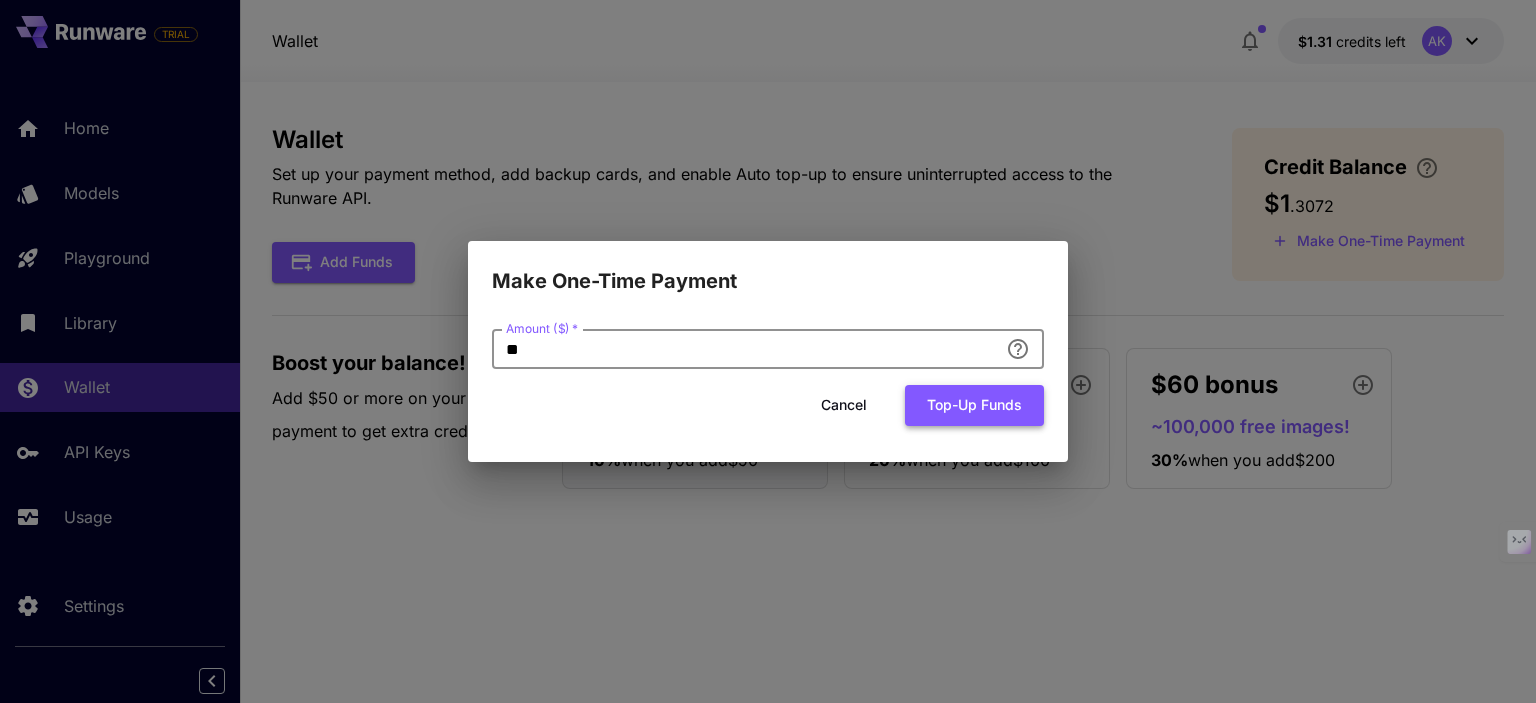 click on "Top-up funds" at bounding box center (974, 405) 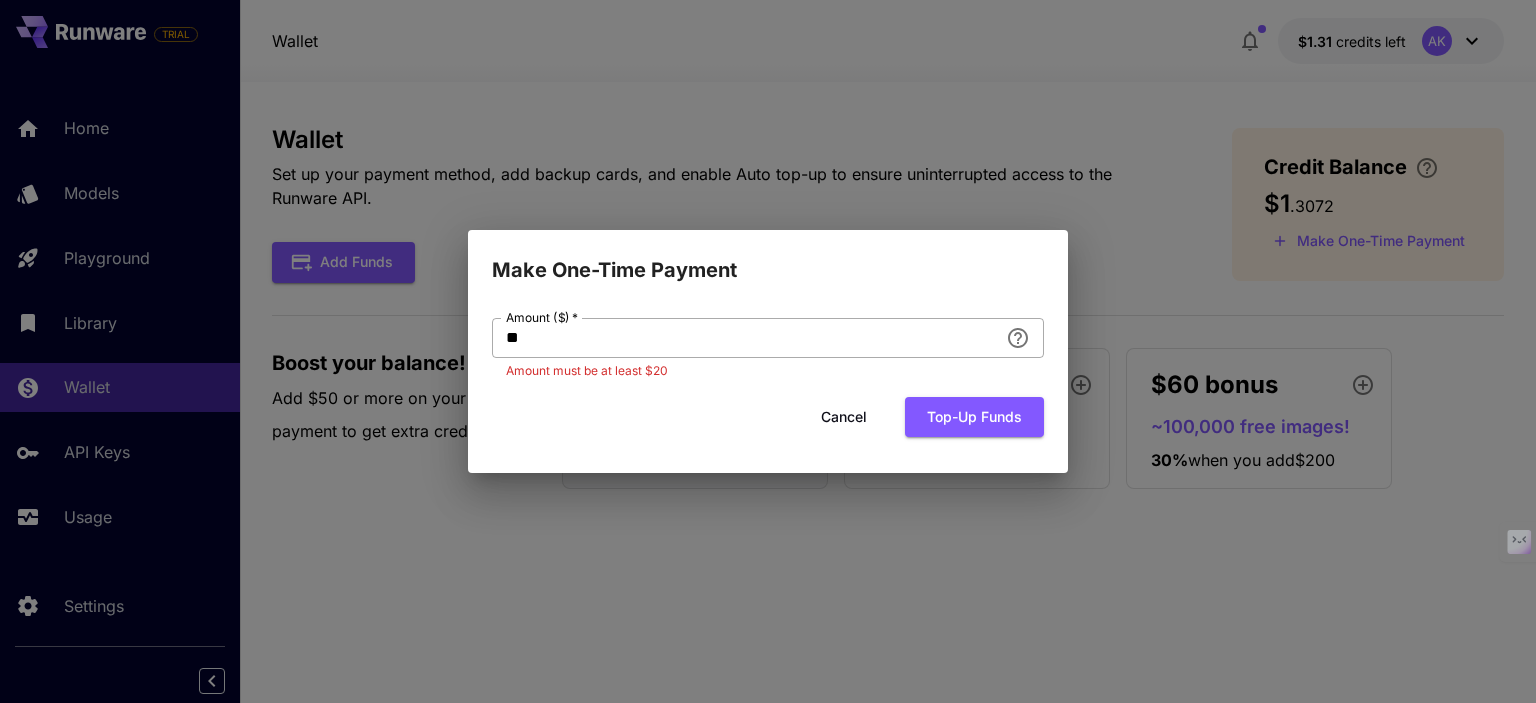 click on "**" at bounding box center (745, 338) 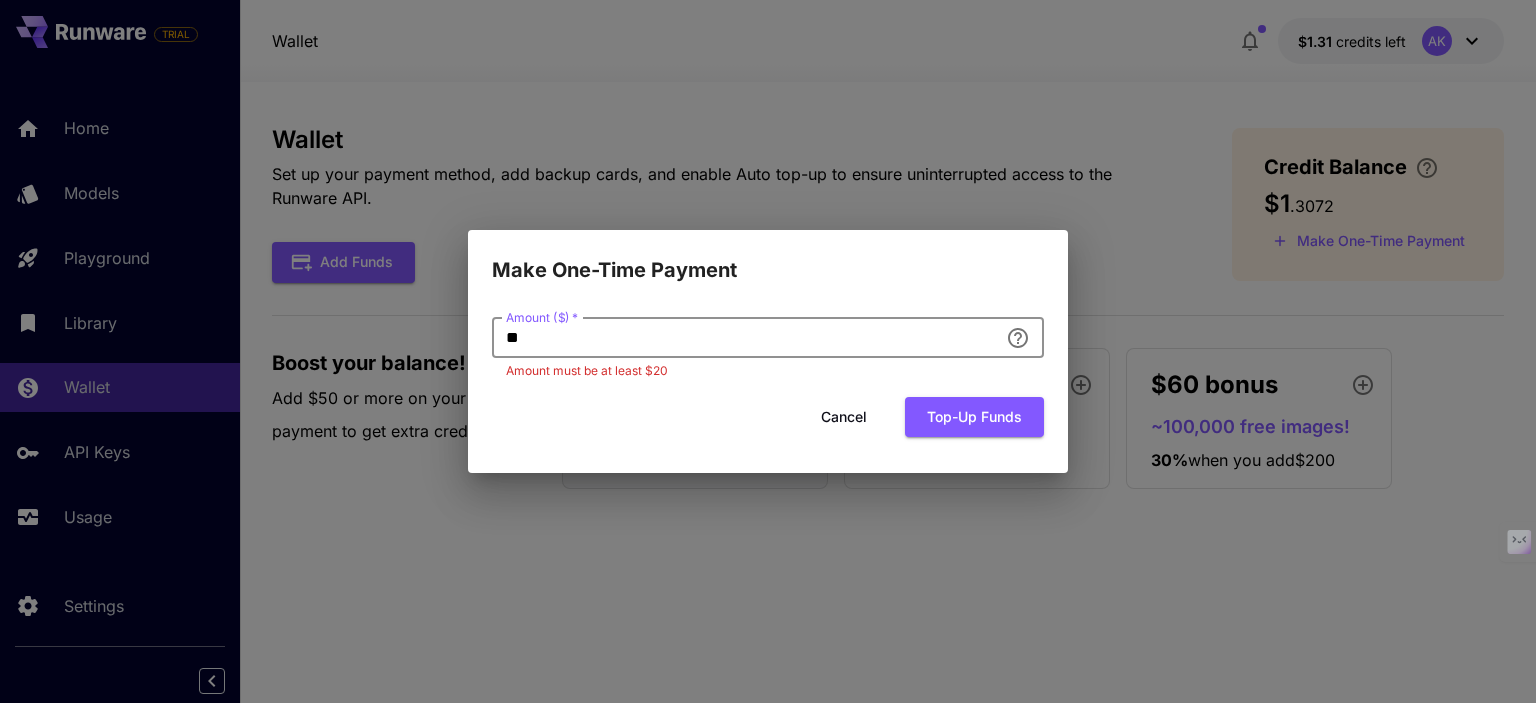 click on "**" at bounding box center (745, 338) 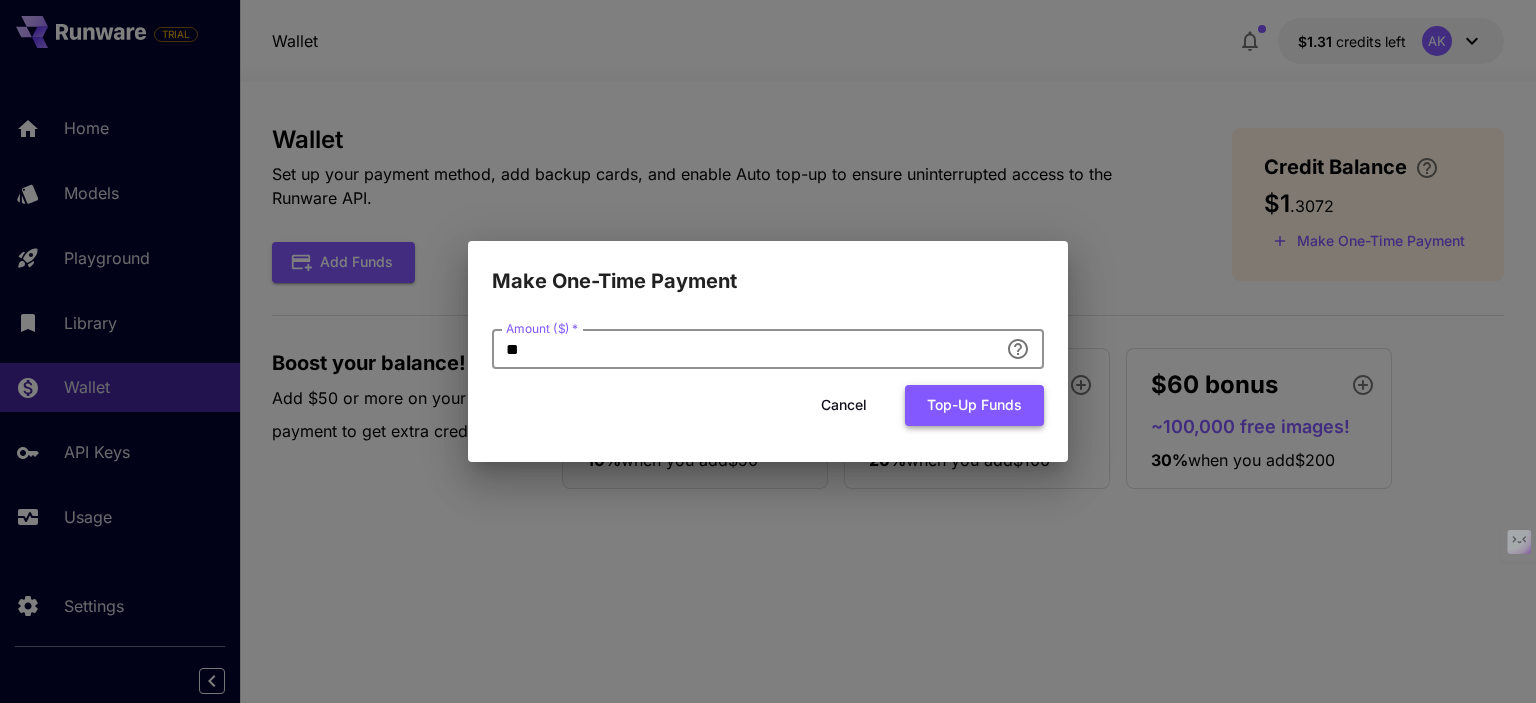 type on "**" 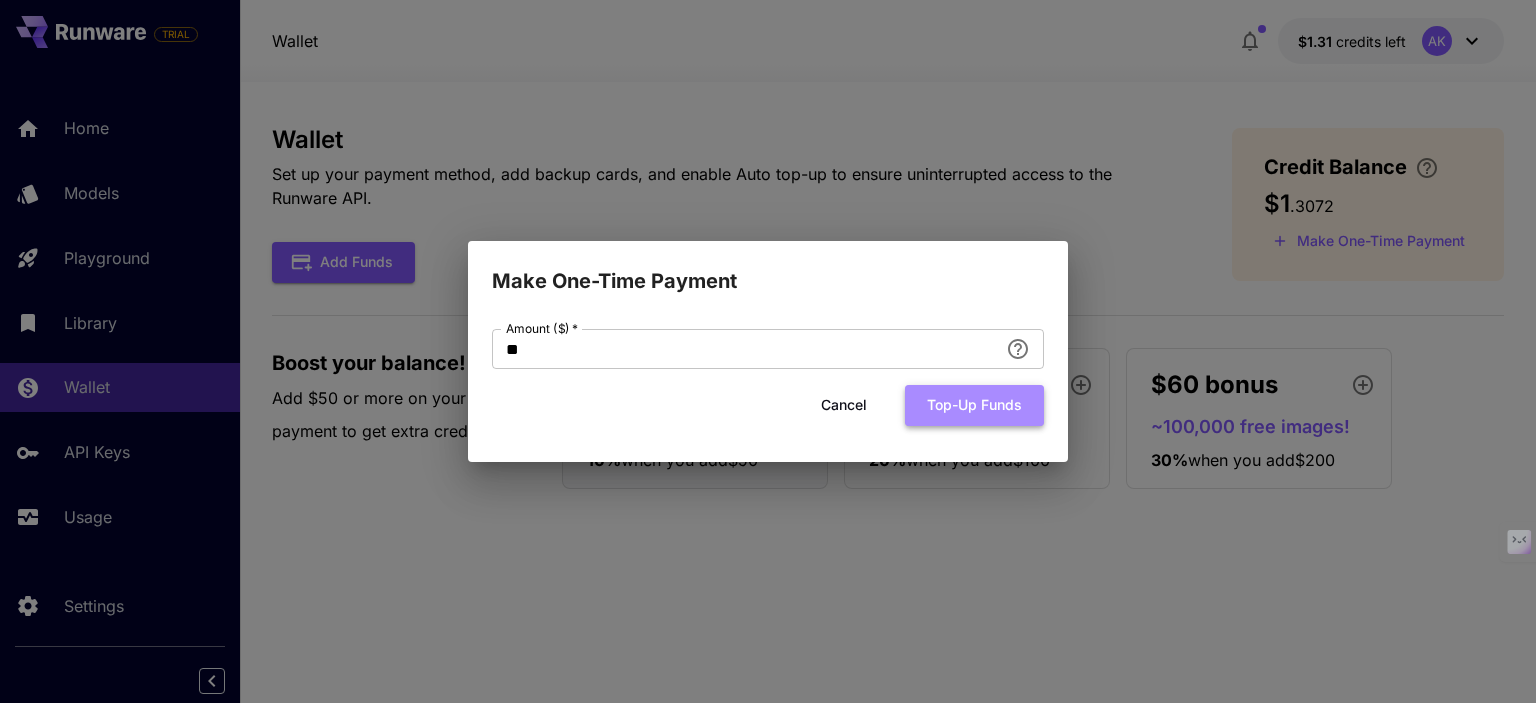click on "Top-up funds" at bounding box center (974, 405) 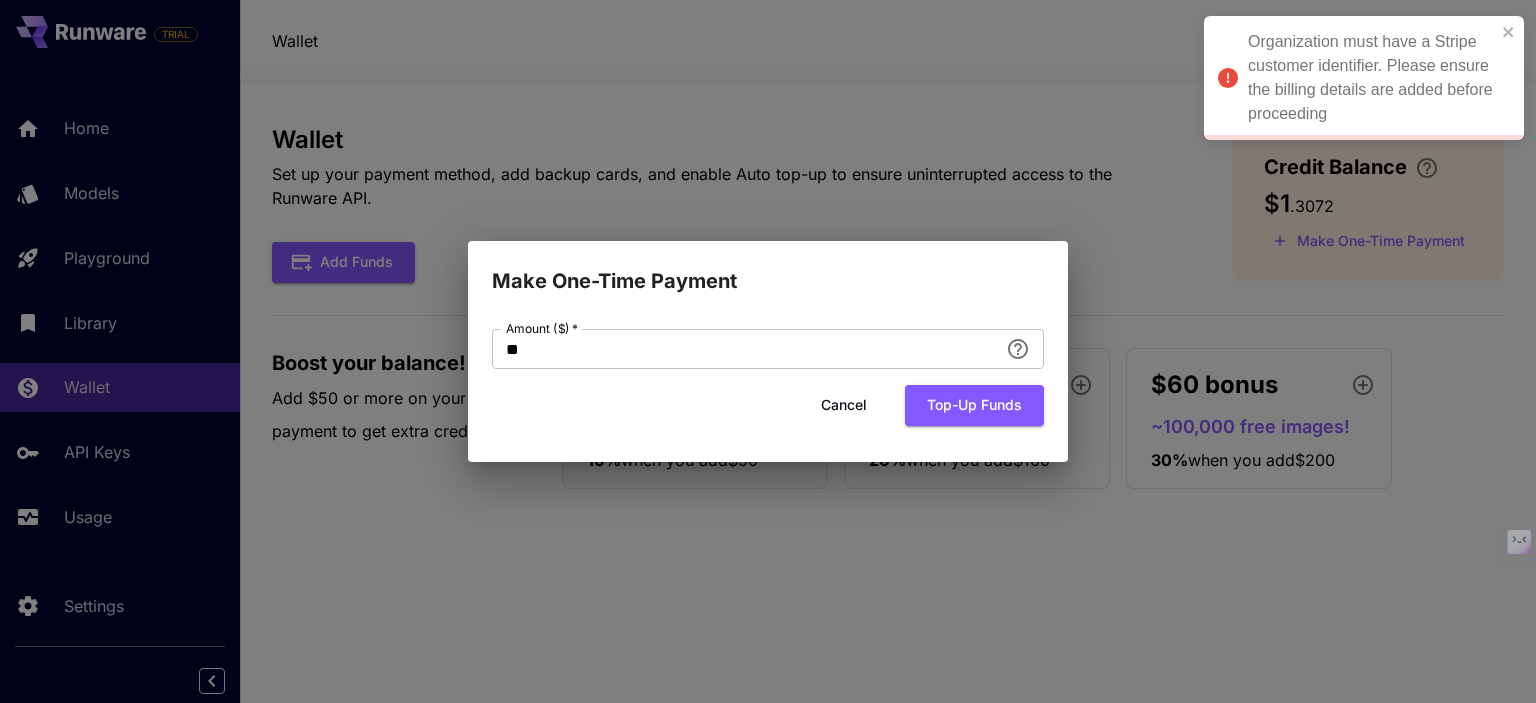 click on "Make One-Time Payment Amount ($)   * ** Amount ($)   * Cancel Top-up funds" at bounding box center [768, 351] 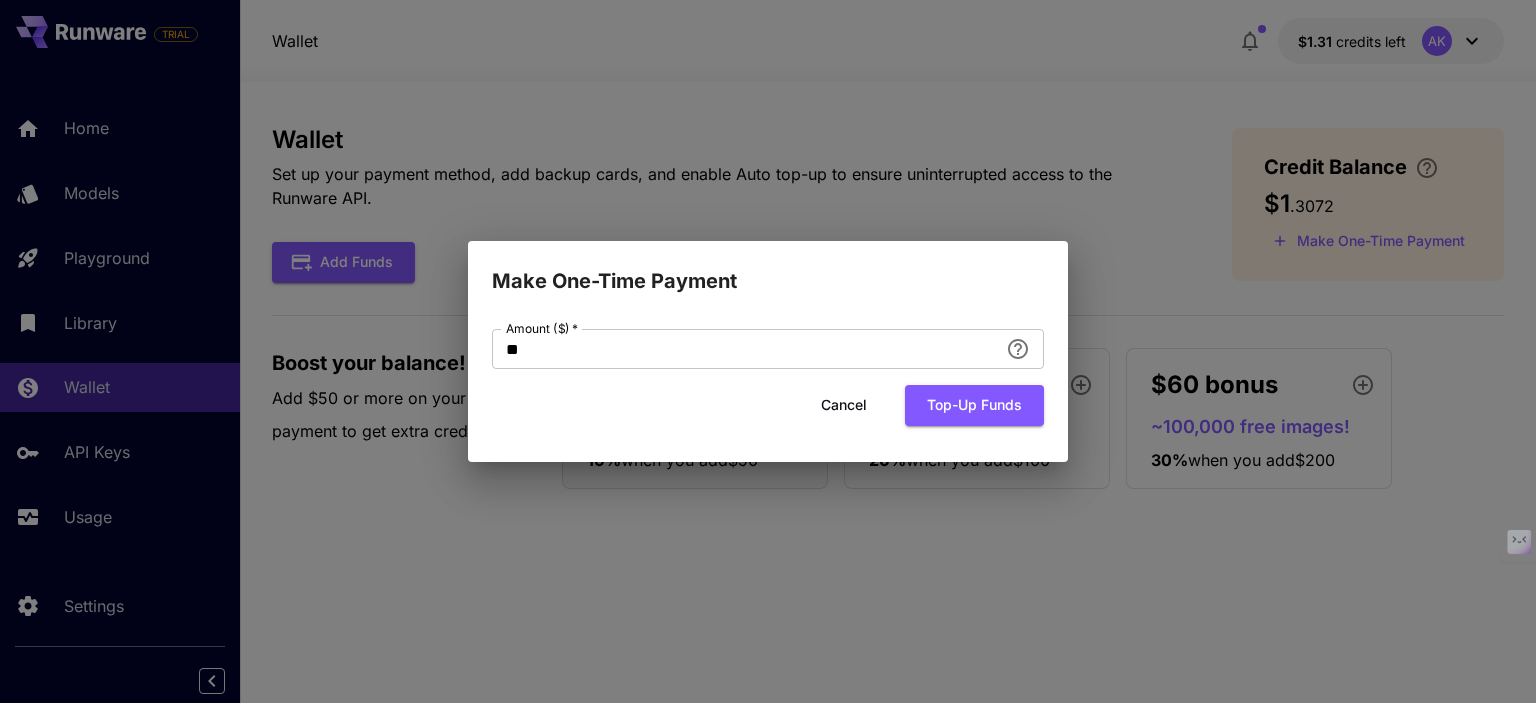click on "Make One-Time Payment Amount ($)   * ** Amount ($)   * Cancel Top-up funds" at bounding box center (768, 351) 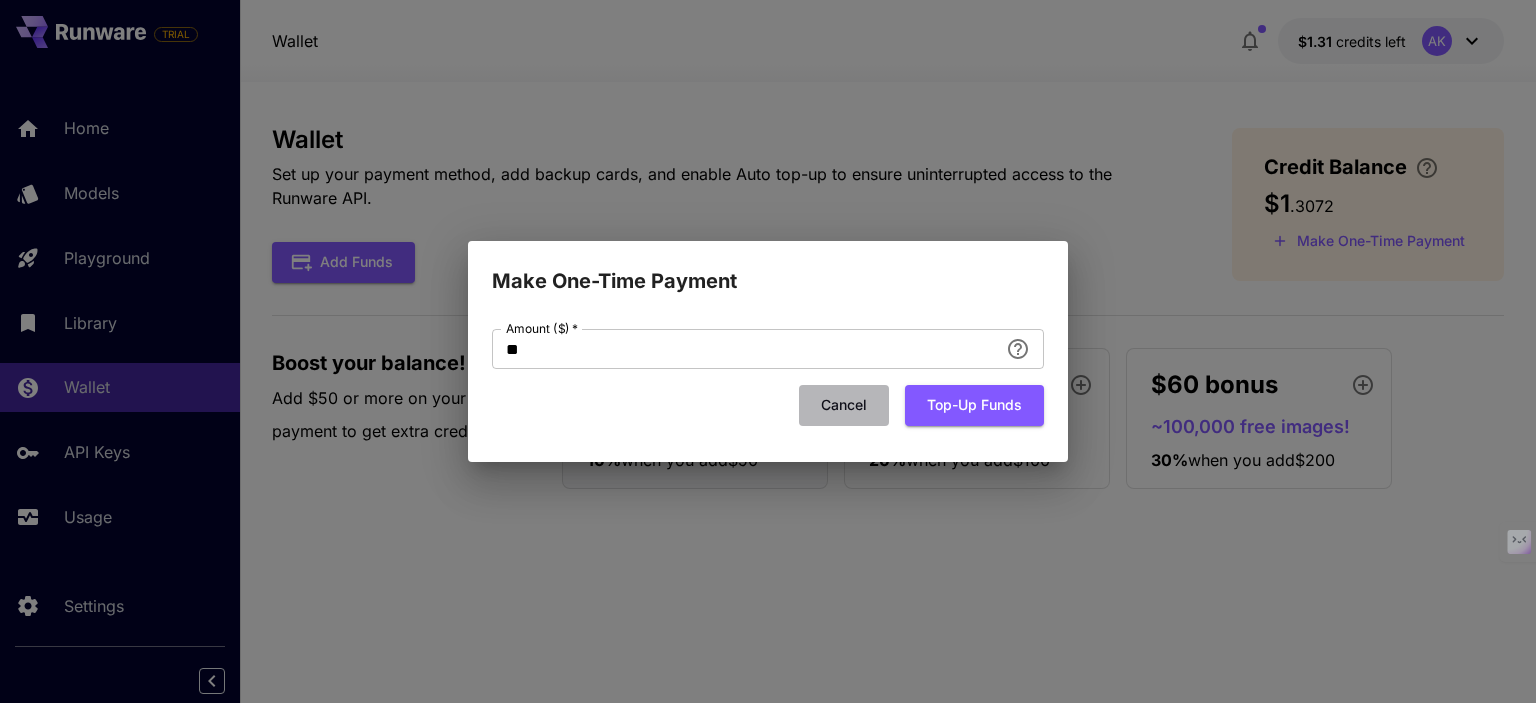 click on "Cancel" at bounding box center [844, 405] 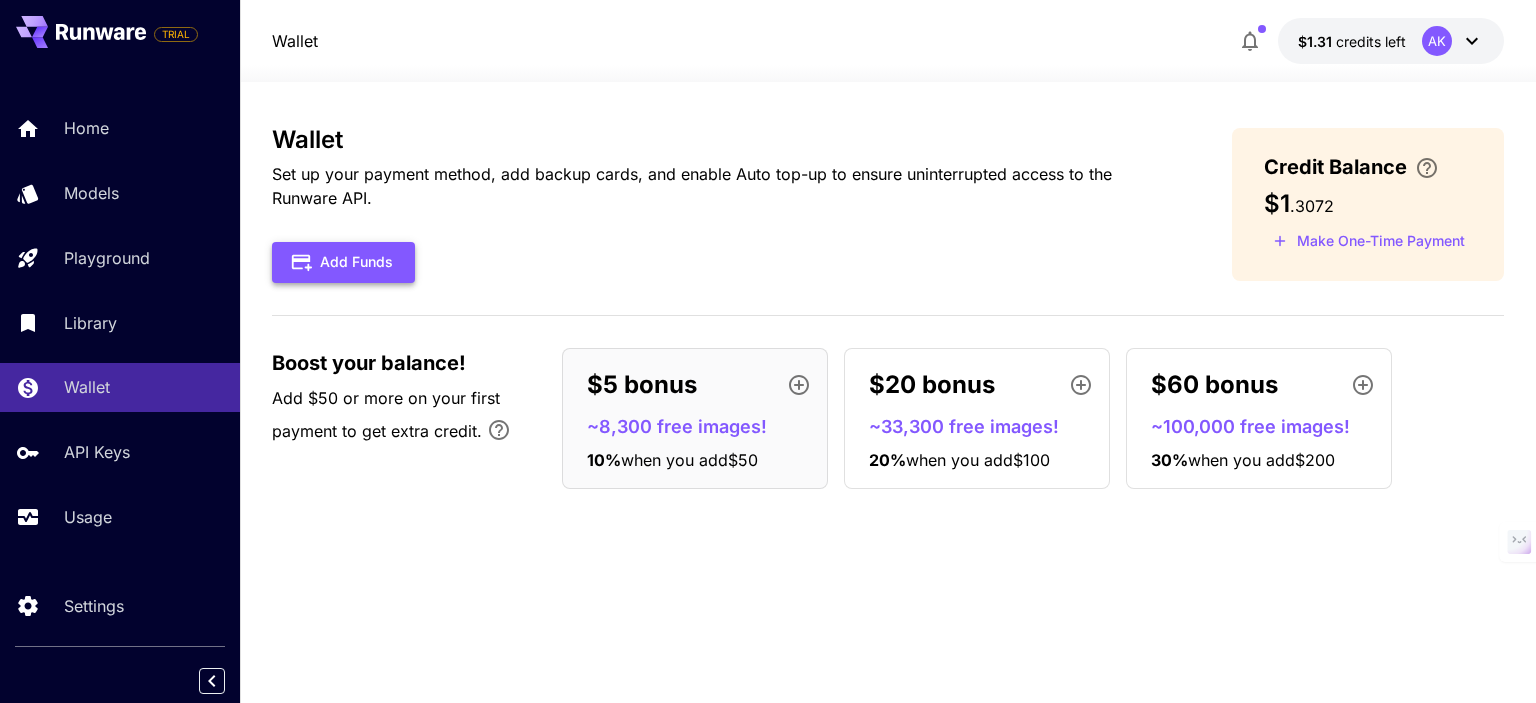 click on "Add Funds" at bounding box center [343, 262] 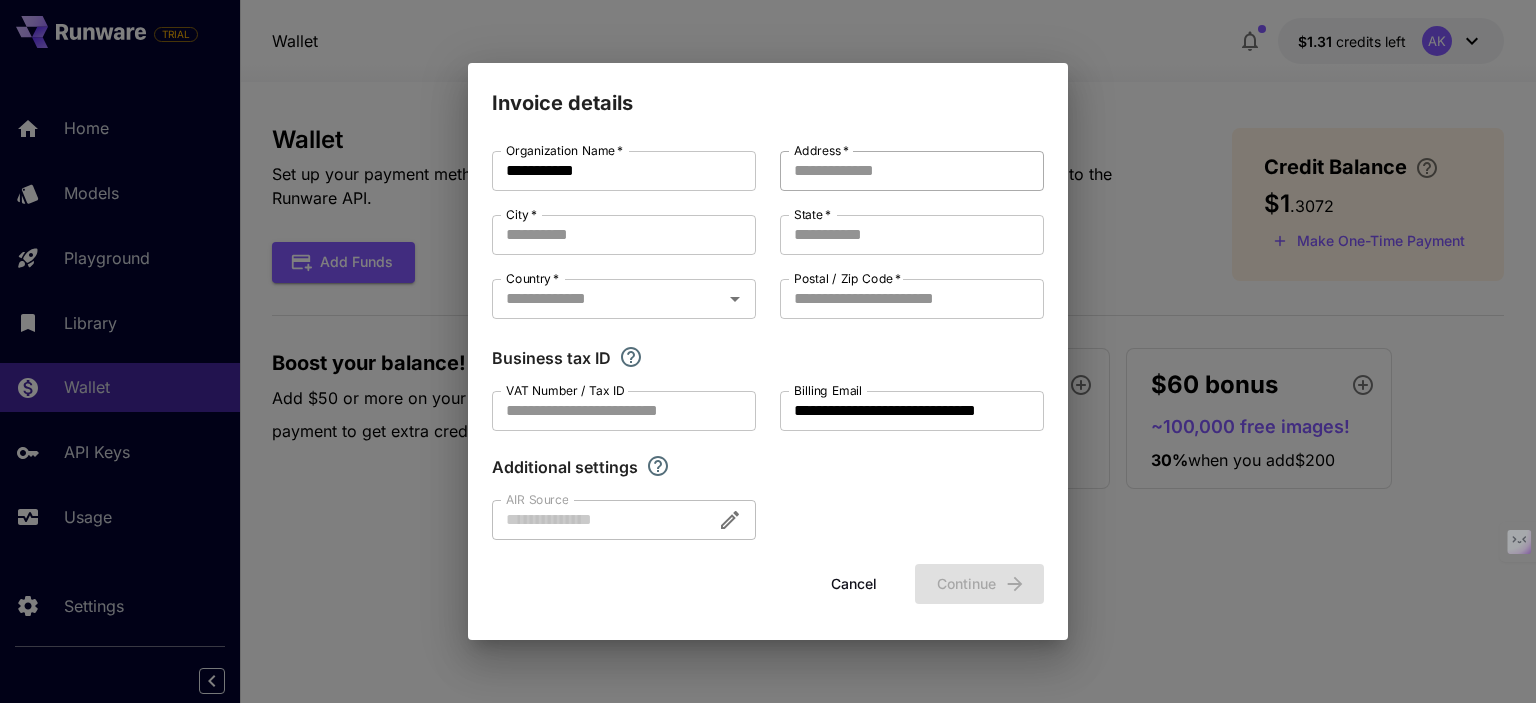 drag, startPoint x: 864, startPoint y: 159, endPoint x: 878, endPoint y: 159, distance: 14 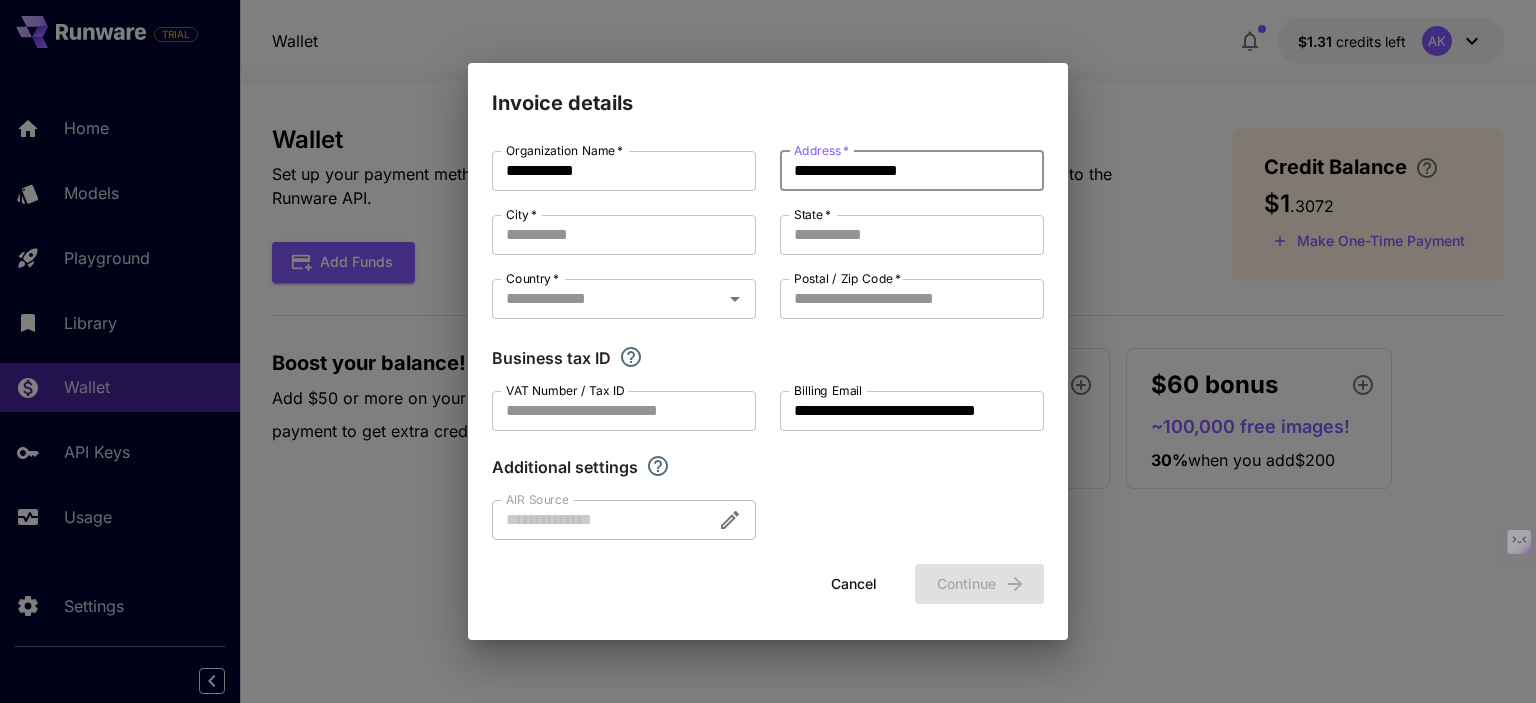 type on "**********" 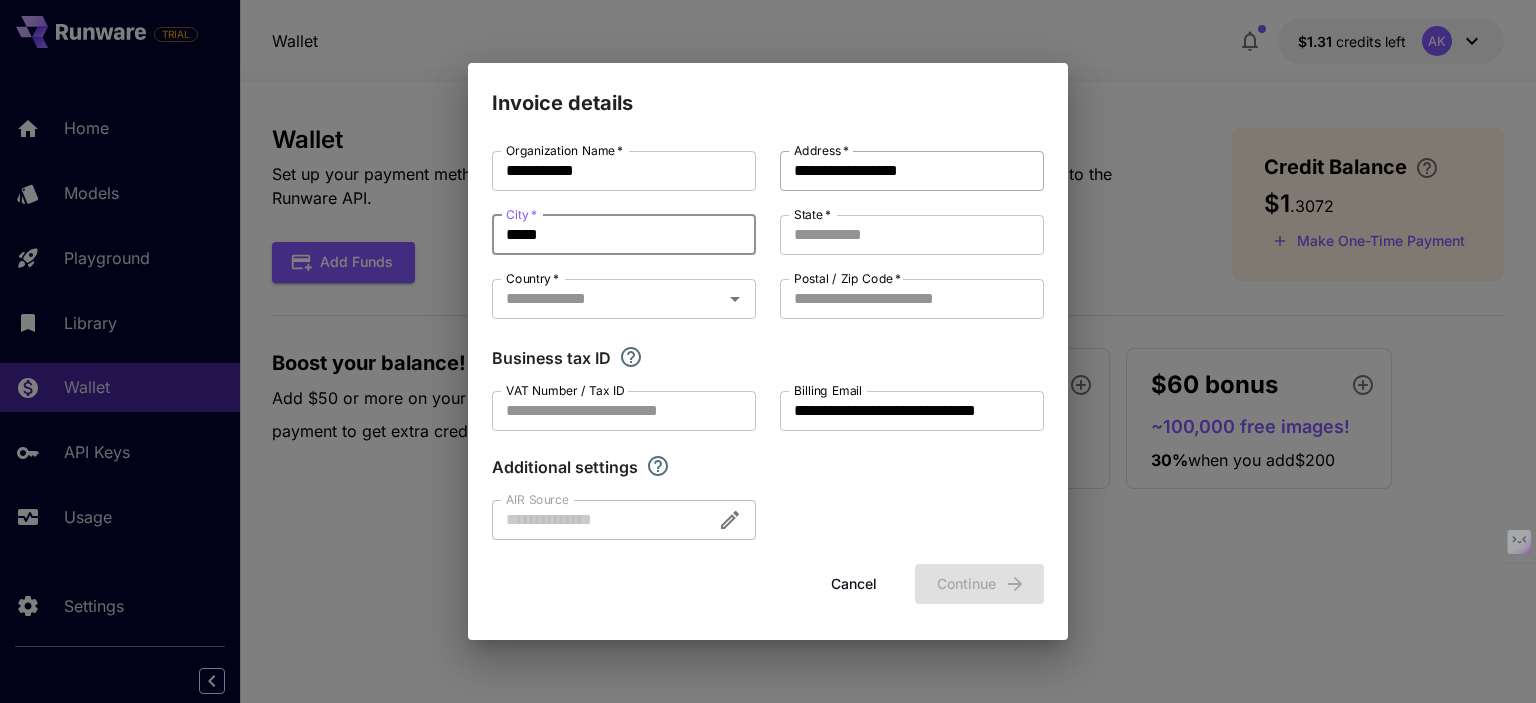 type on "*****" 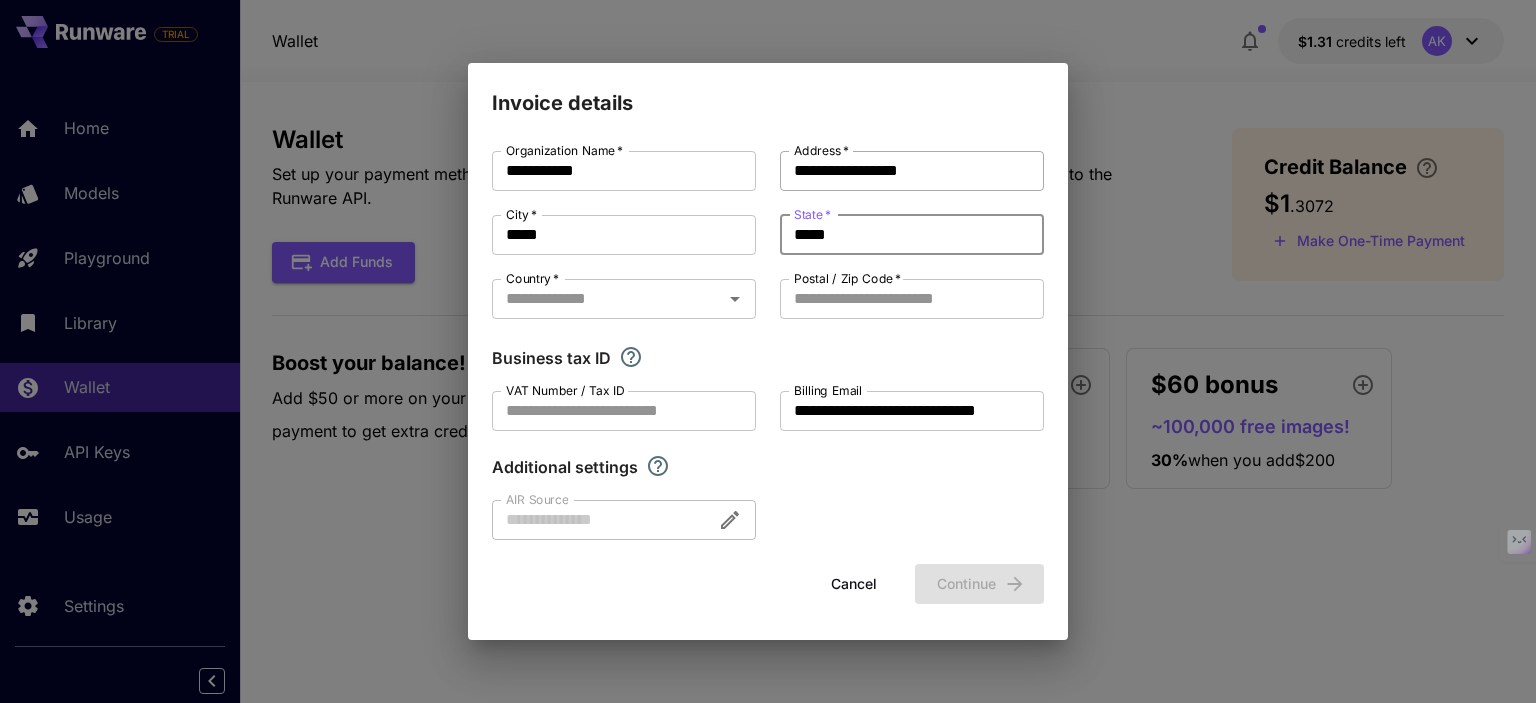 type on "*****" 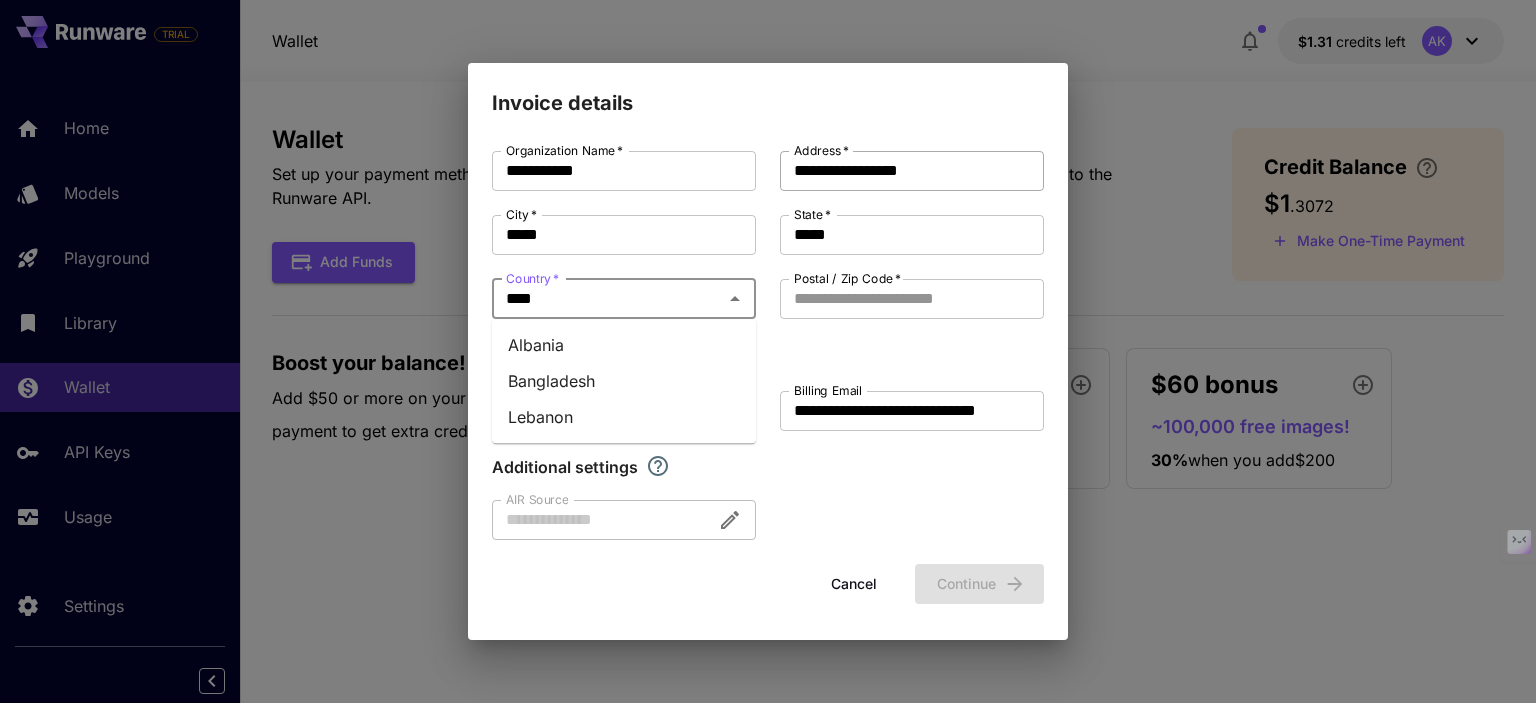 type on "*****" 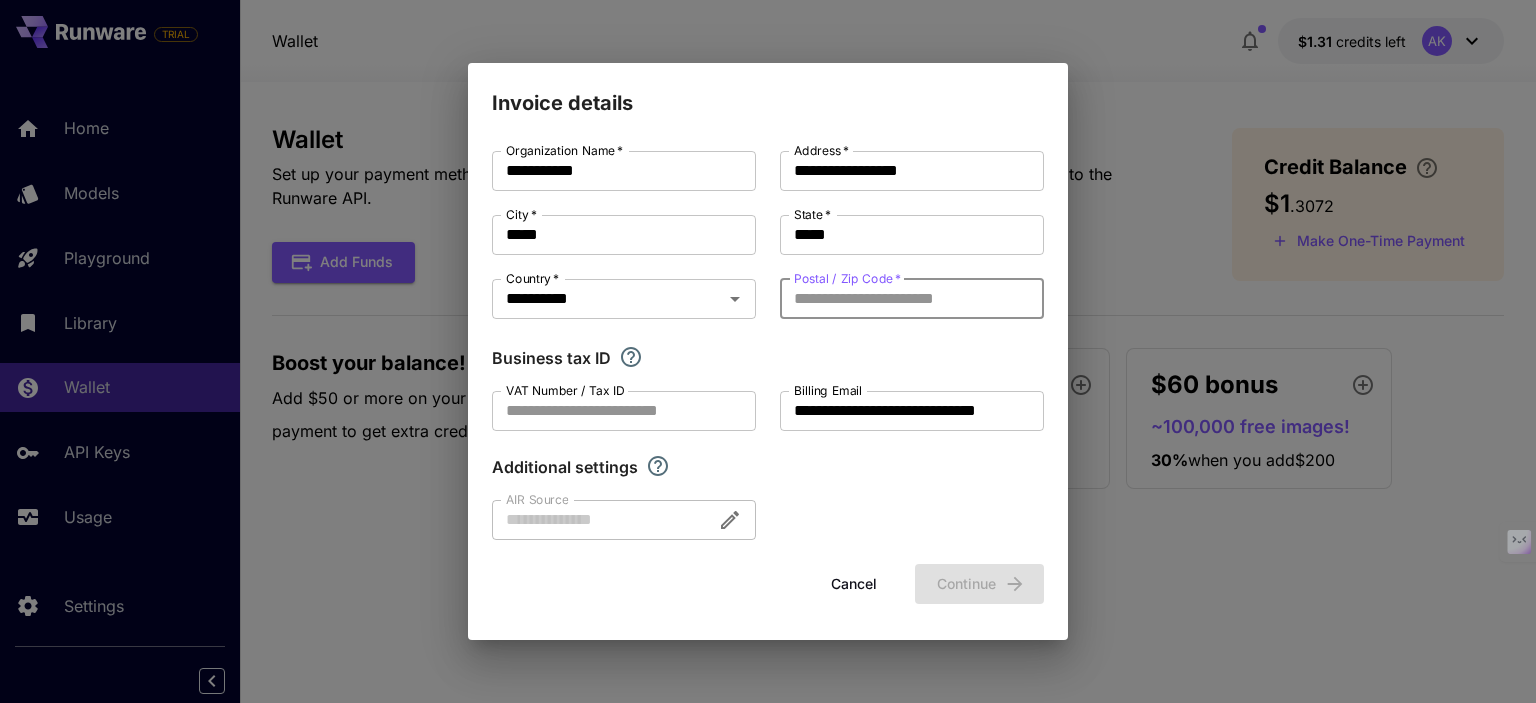 click on "Postal / Zip Code   *" at bounding box center (912, 299) 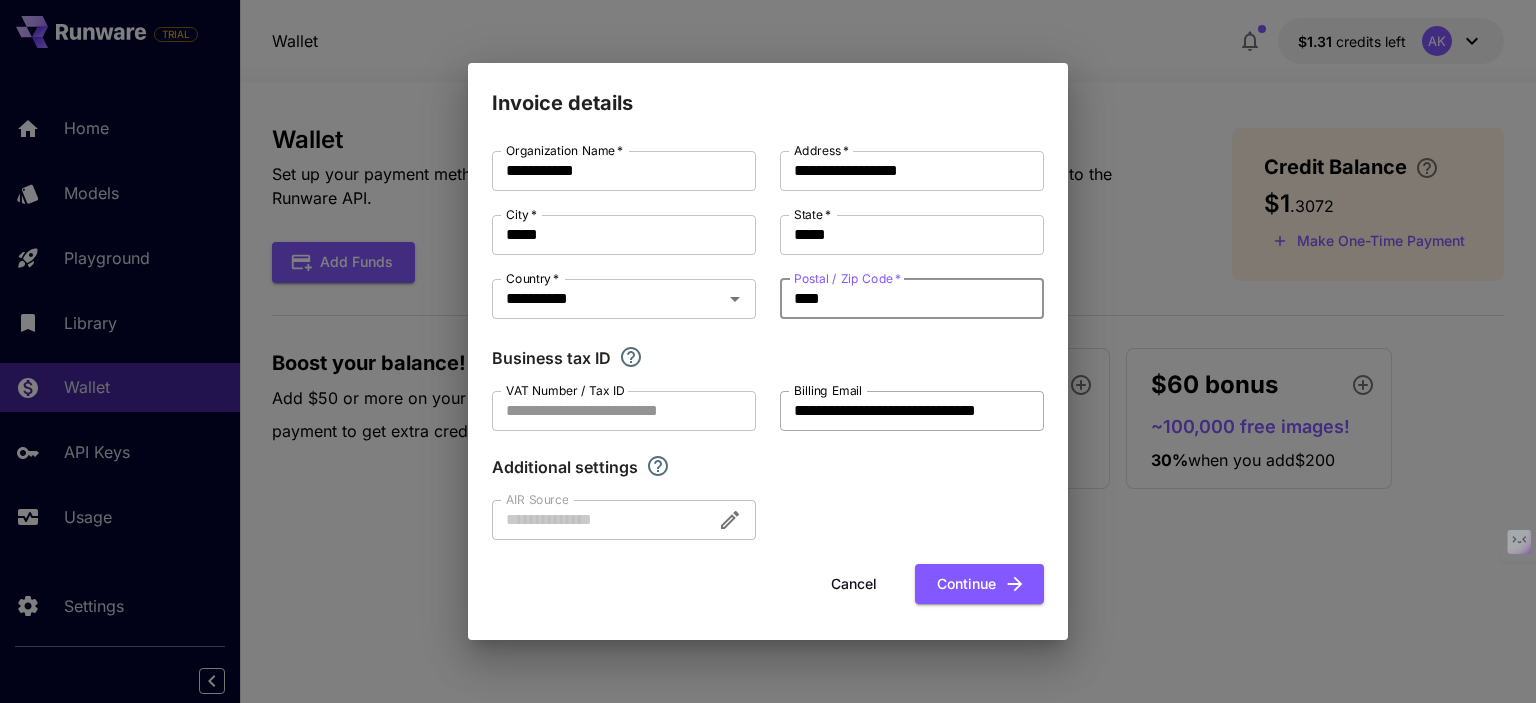 type on "****" 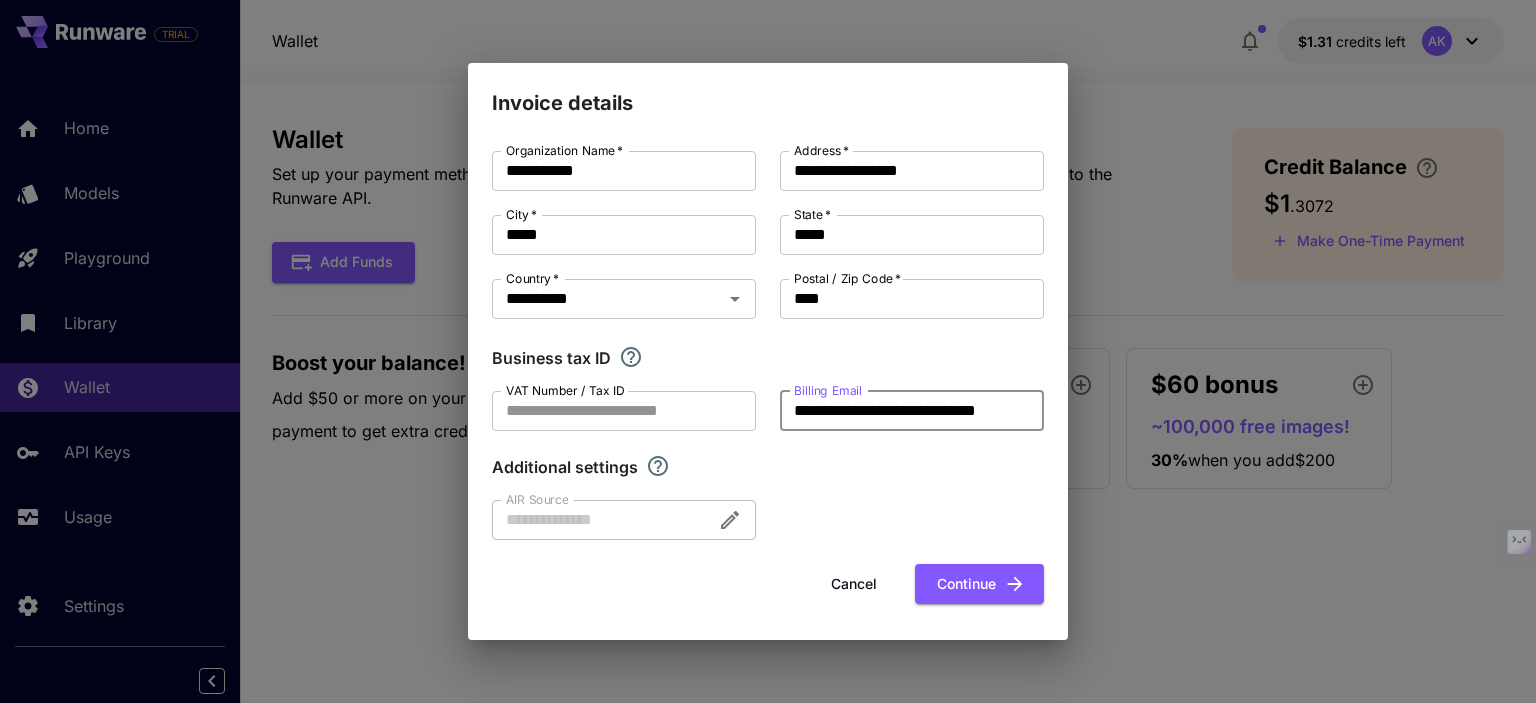 click on "**********" at bounding box center (912, 411) 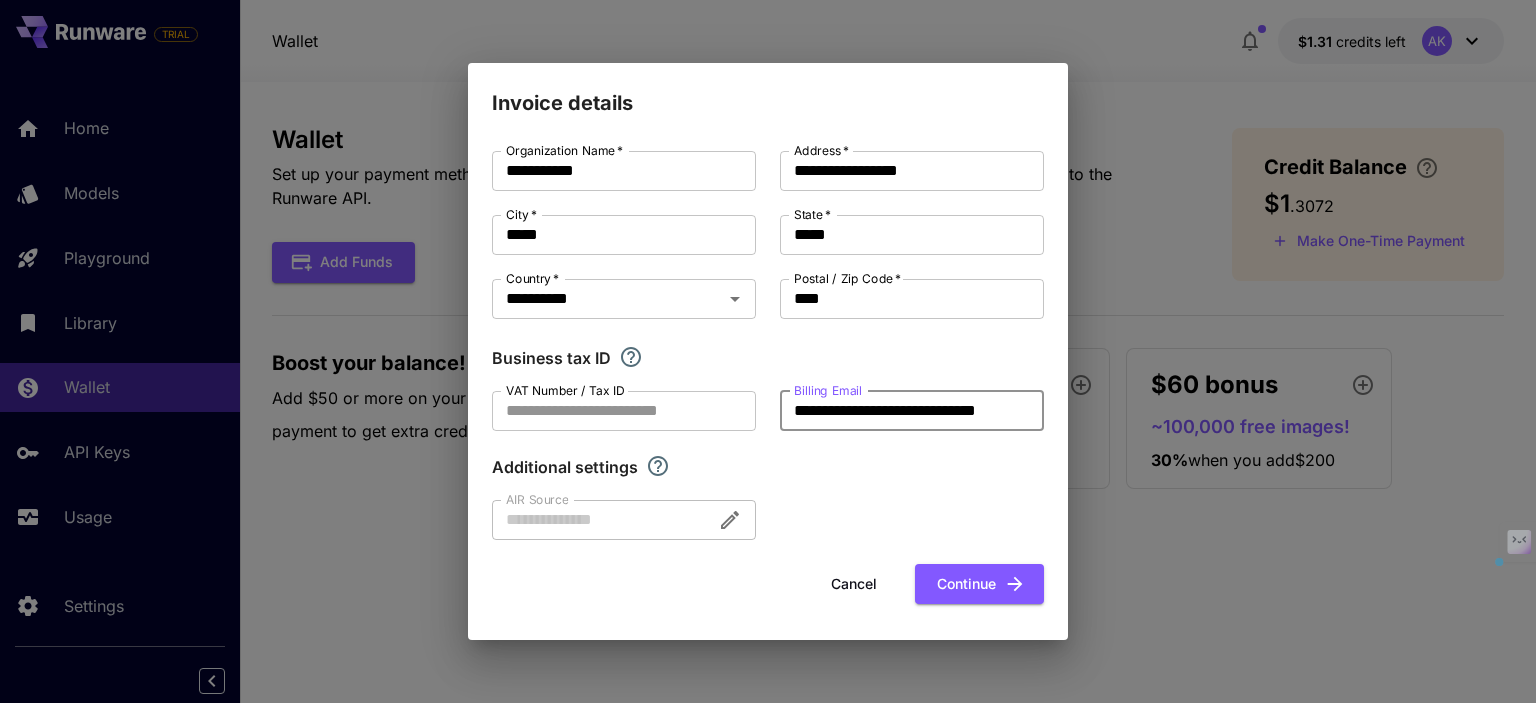 scroll, scrollTop: 0, scrollLeft: 21, axis: horizontal 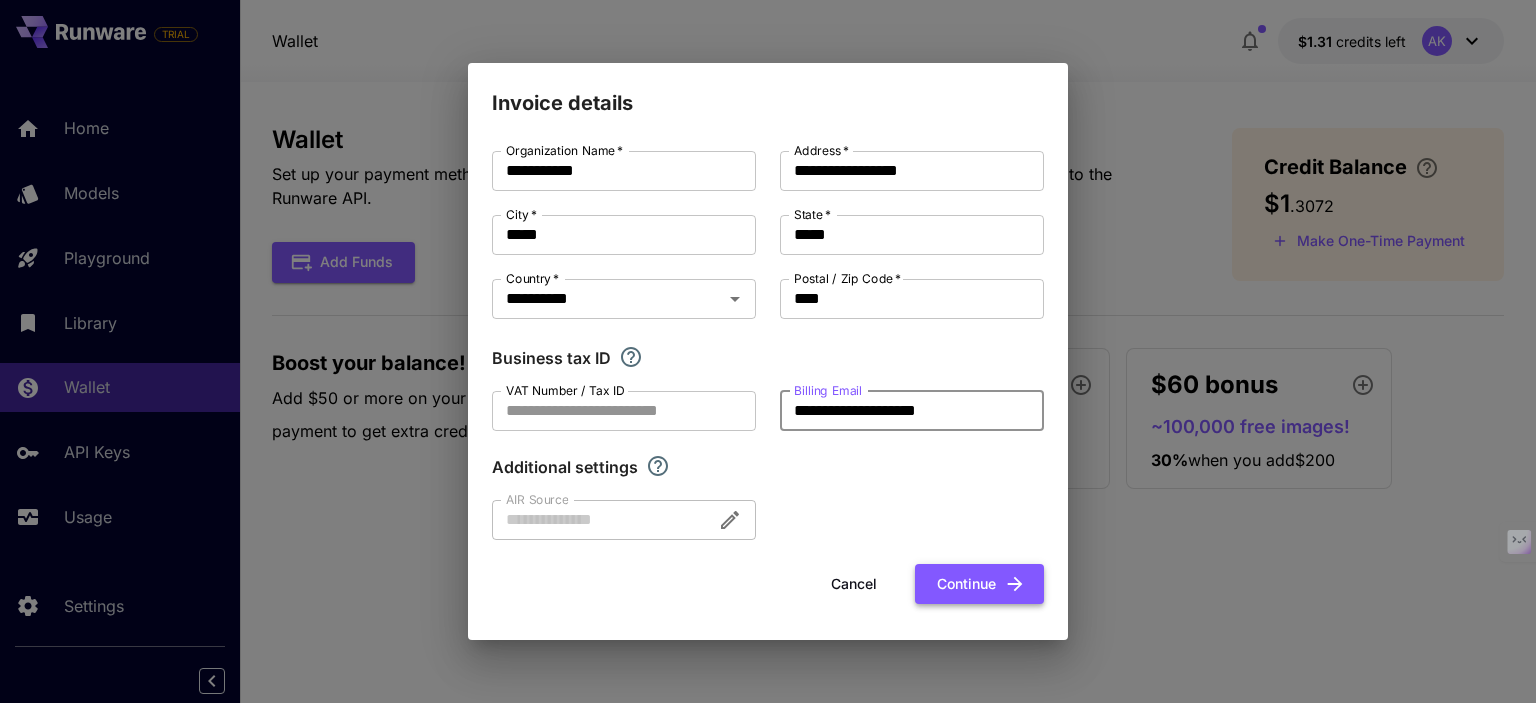 click on "Continue" at bounding box center (979, 584) 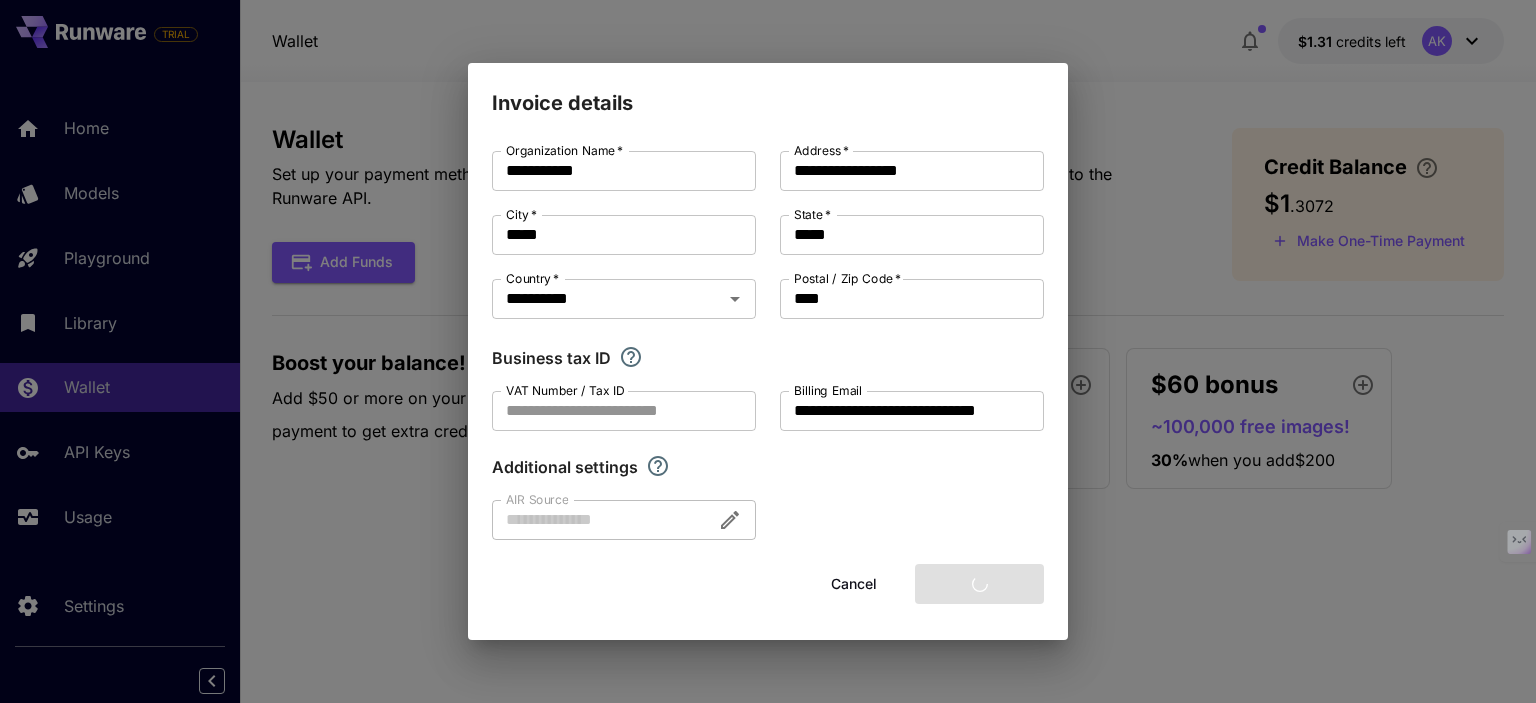 type on "**********" 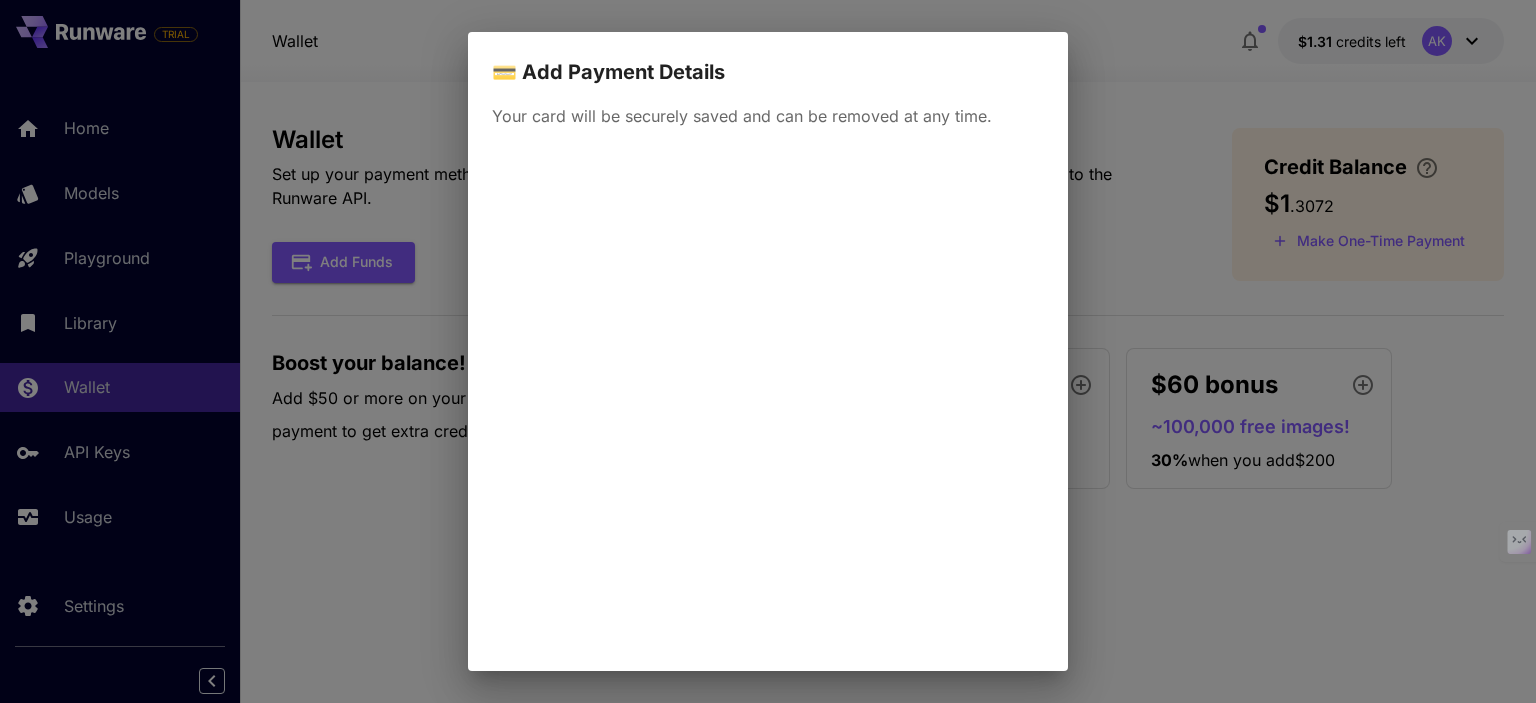 scroll, scrollTop: 216, scrollLeft: 0, axis: vertical 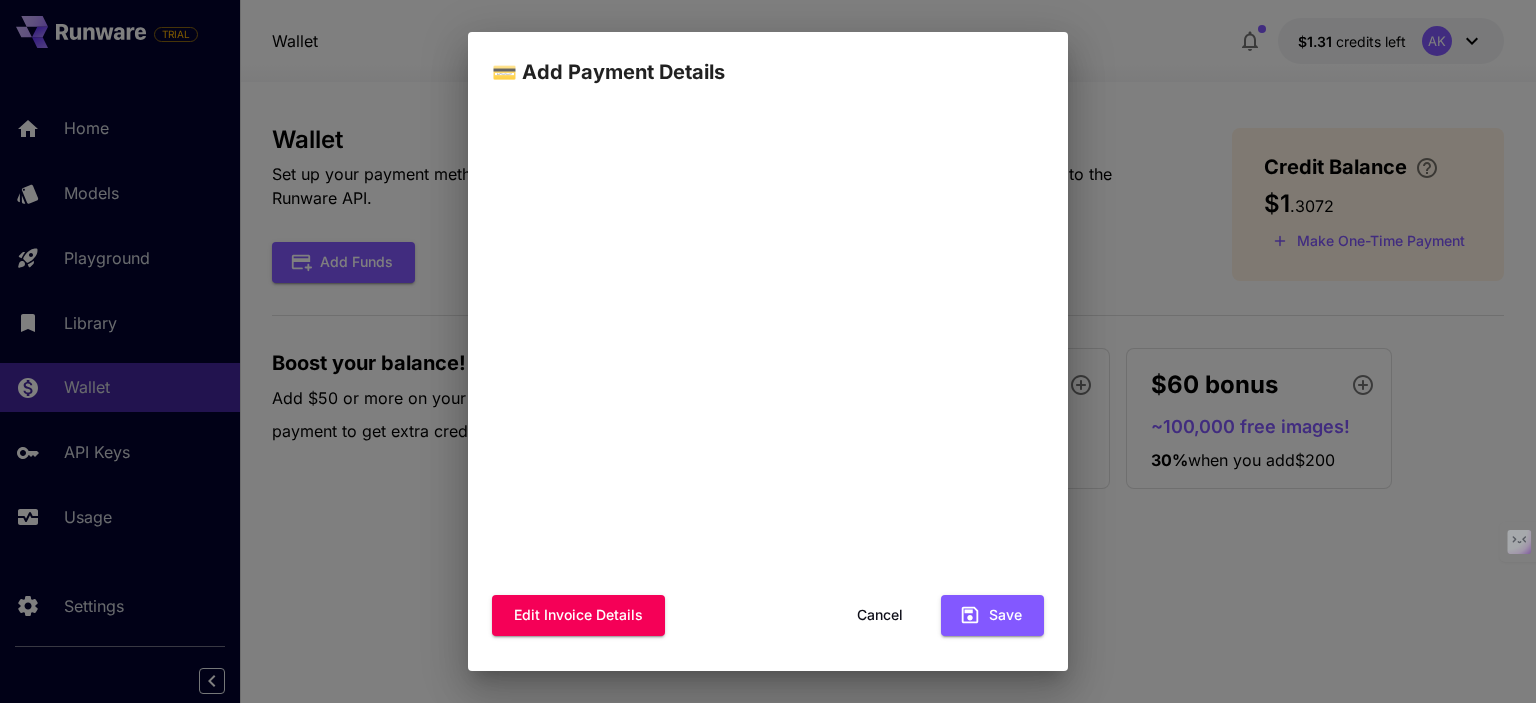 click on "Edit invoice details Cancel Save" at bounding box center [768, 615] 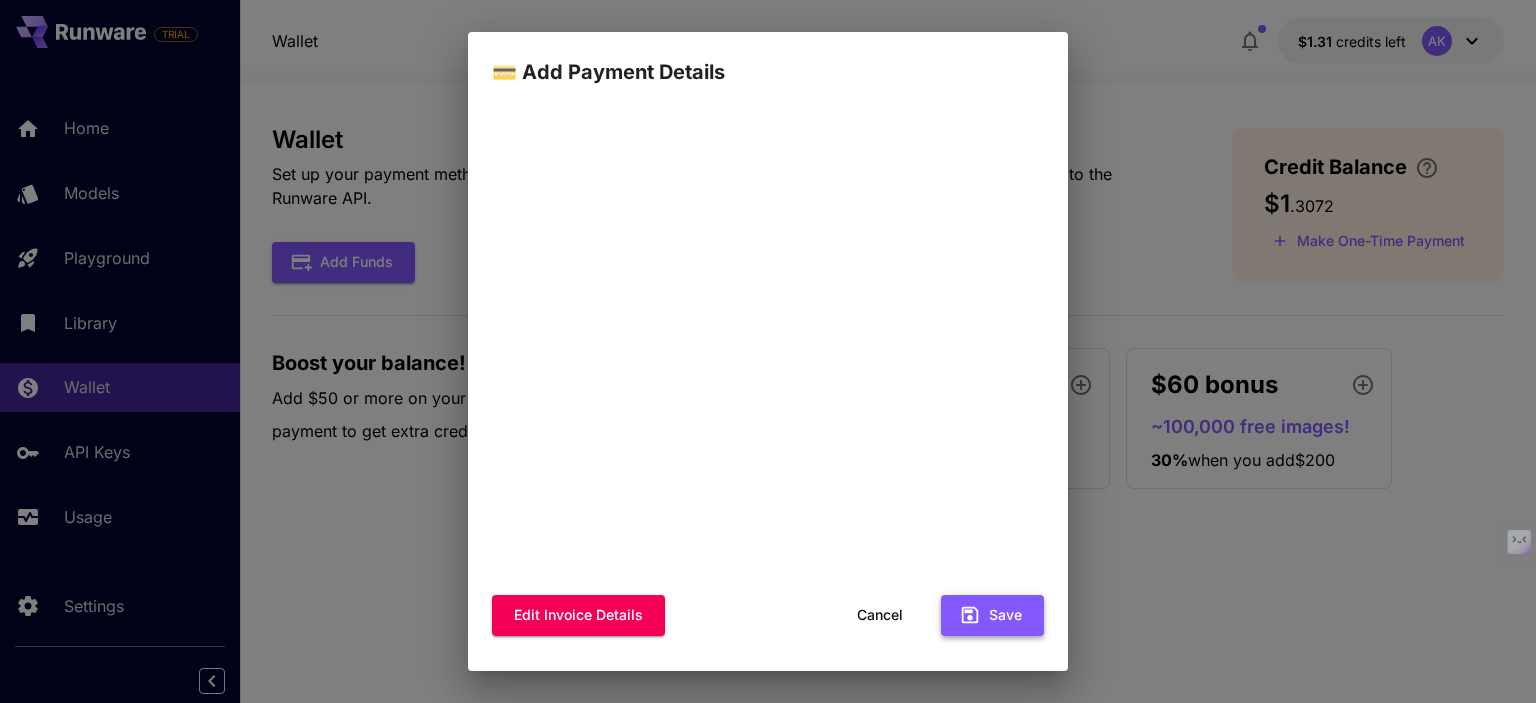 click 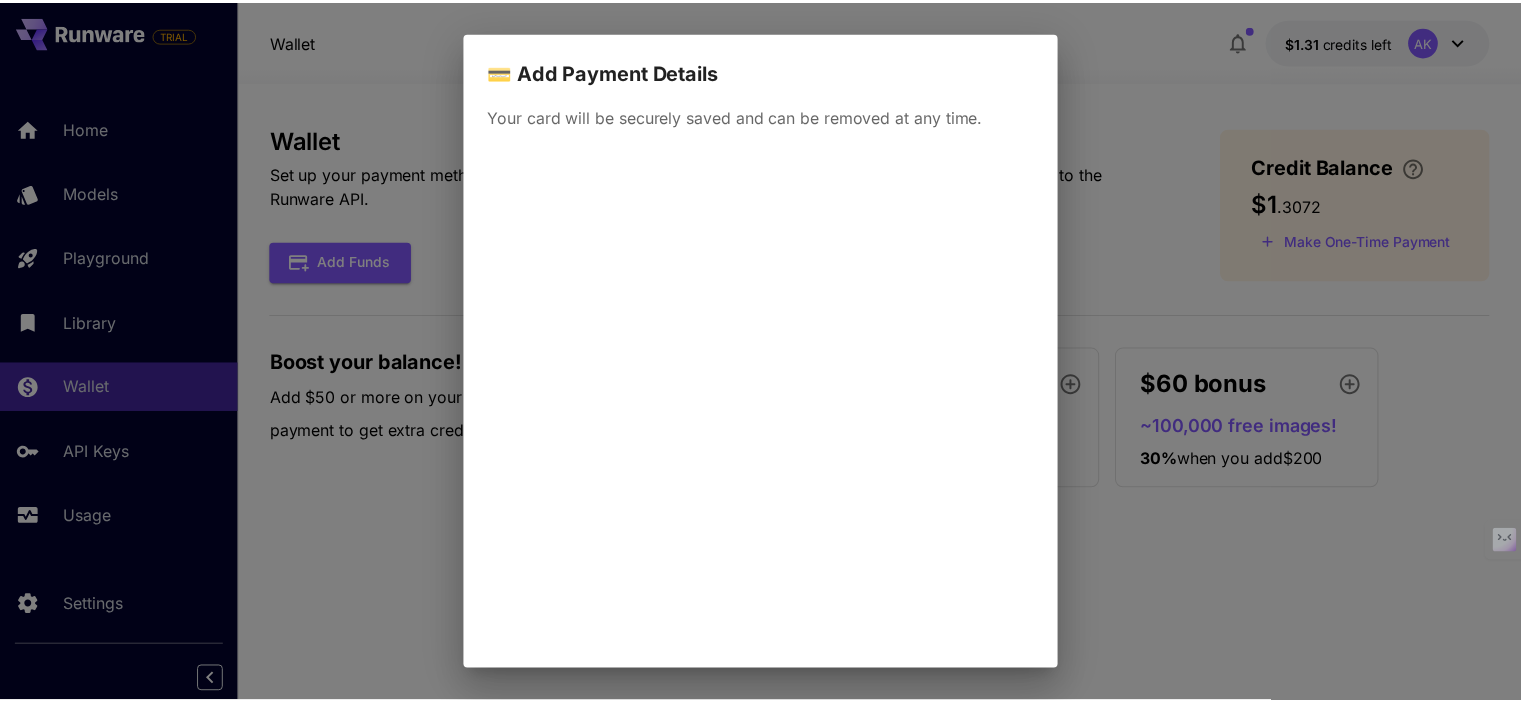 scroll, scrollTop: 216, scrollLeft: 0, axis: vertical 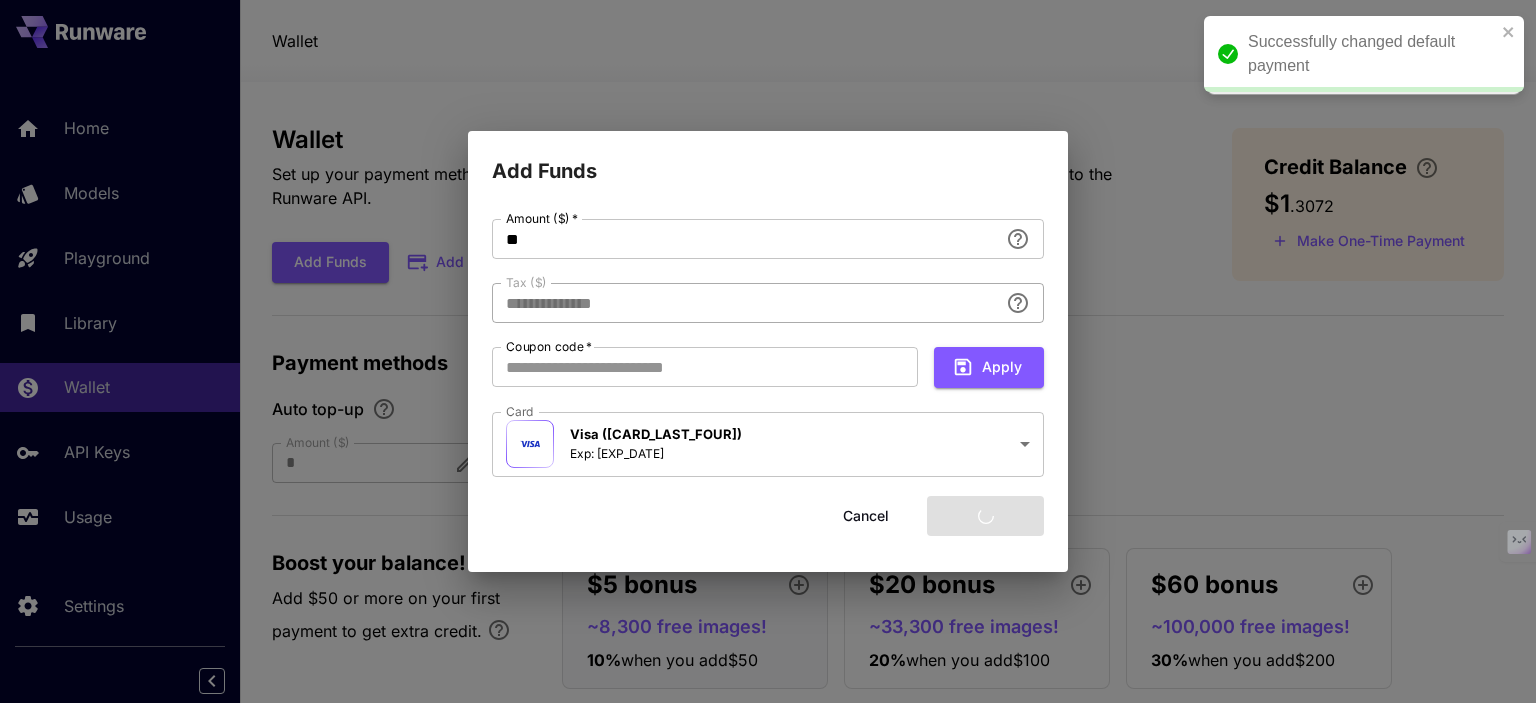 type on "****" 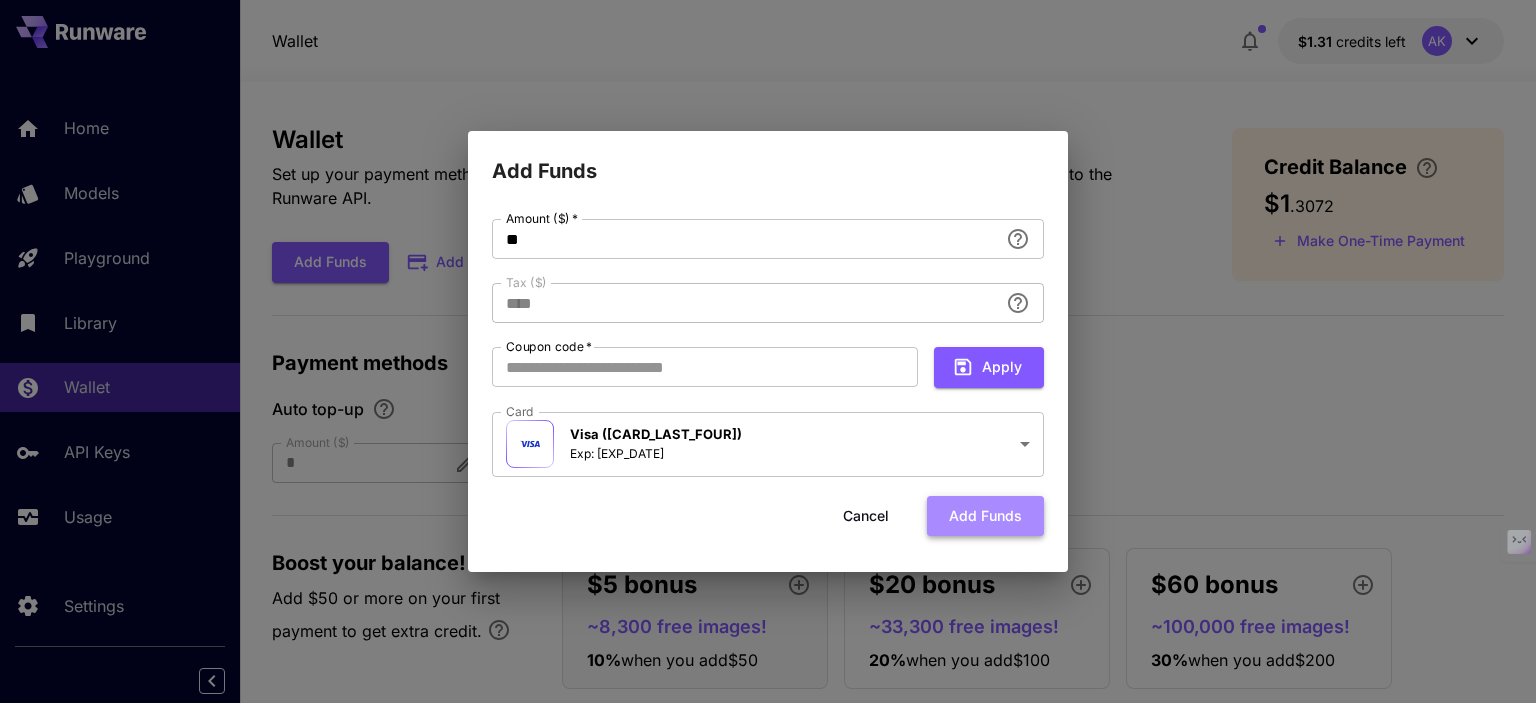 click on "Add funds" at bounding box center [985, 516] 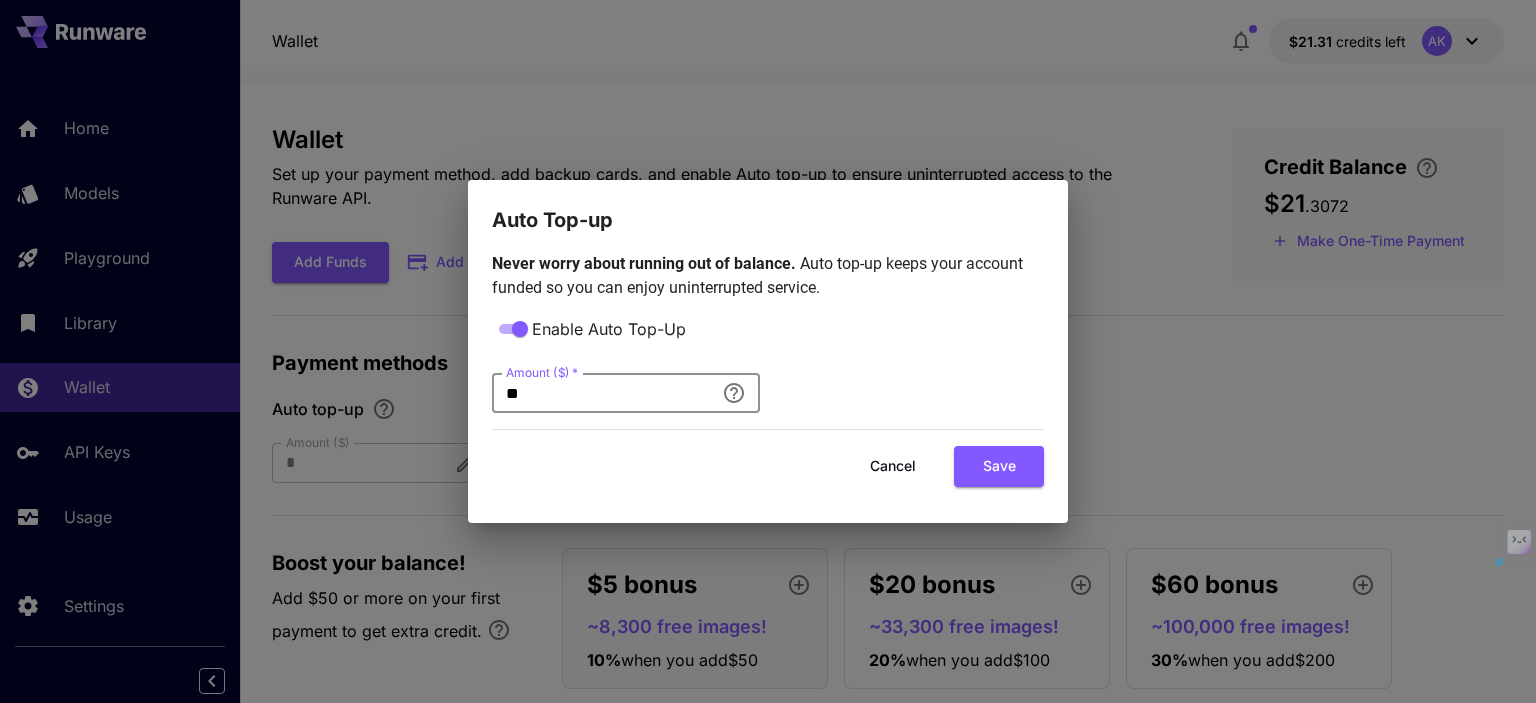 drag, startPoint x: 528, startPoint y: 391, endPoint x: 481, endPoint y: 395, distance: 47.169907 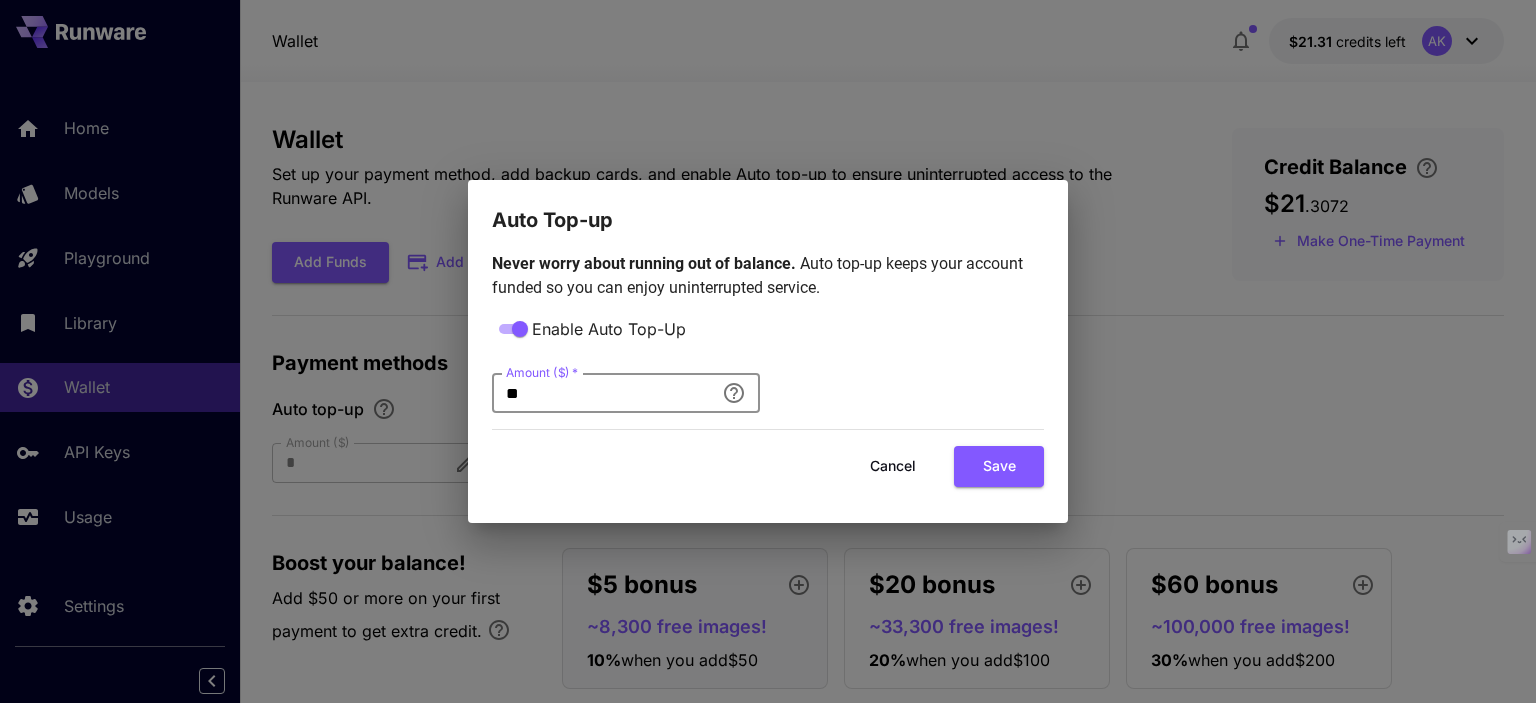 type on "**" 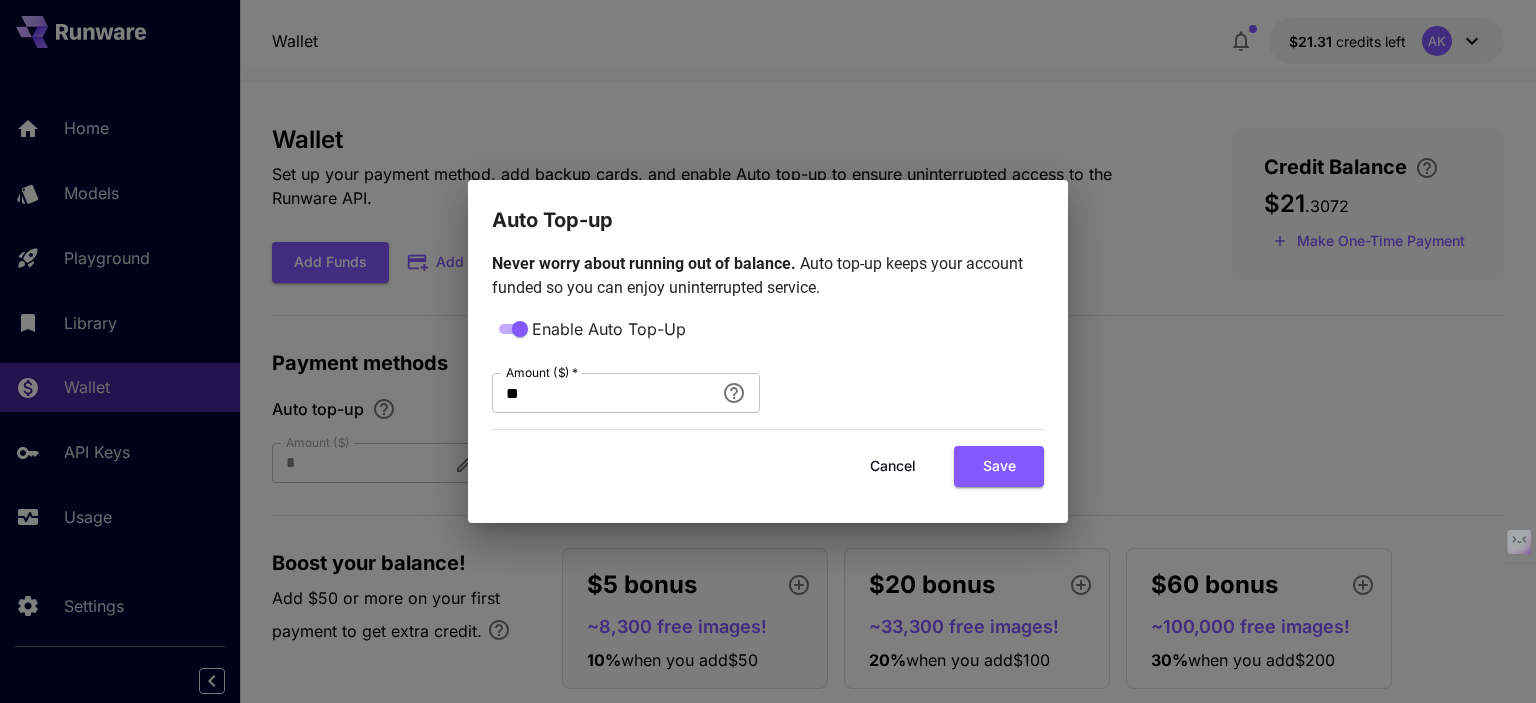 click on "Enable Auto Top-Up Amount ($)   * ** Amount ($)   *" at bounding box center [768, 364] 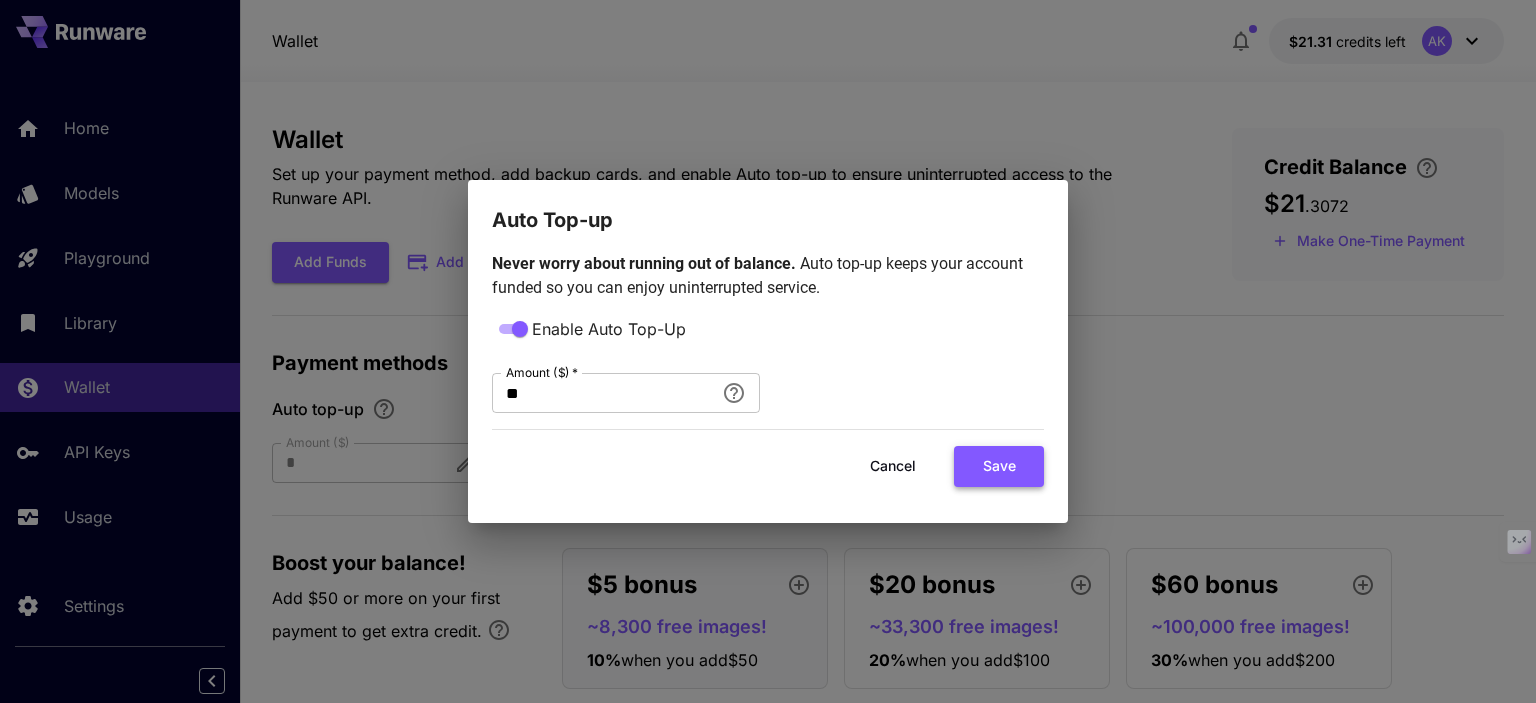 click on "Save" at bounding box center [999, 466] 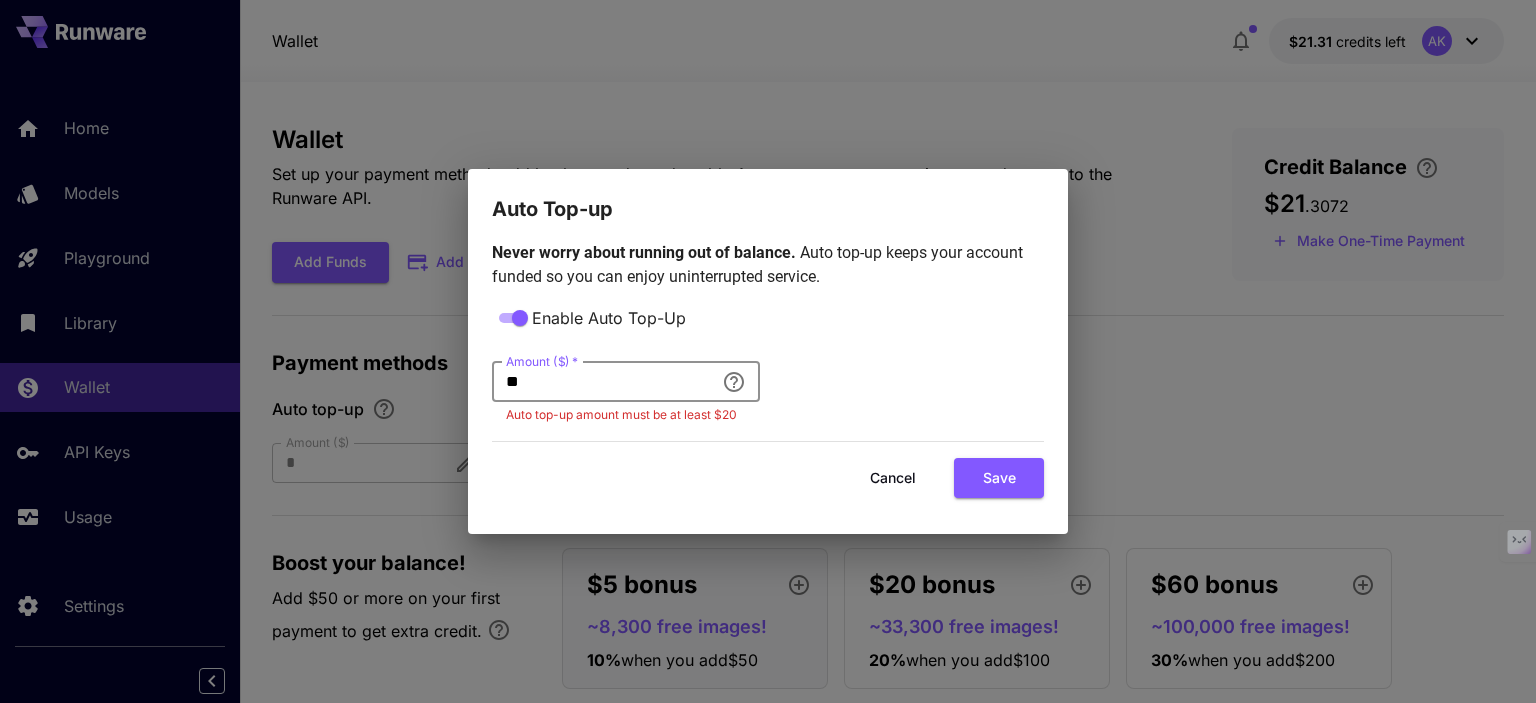 drag, startPoint x: 636, startPoint y: 384, endPoint x: 517, endPoint y: 393, distance: 119.33985 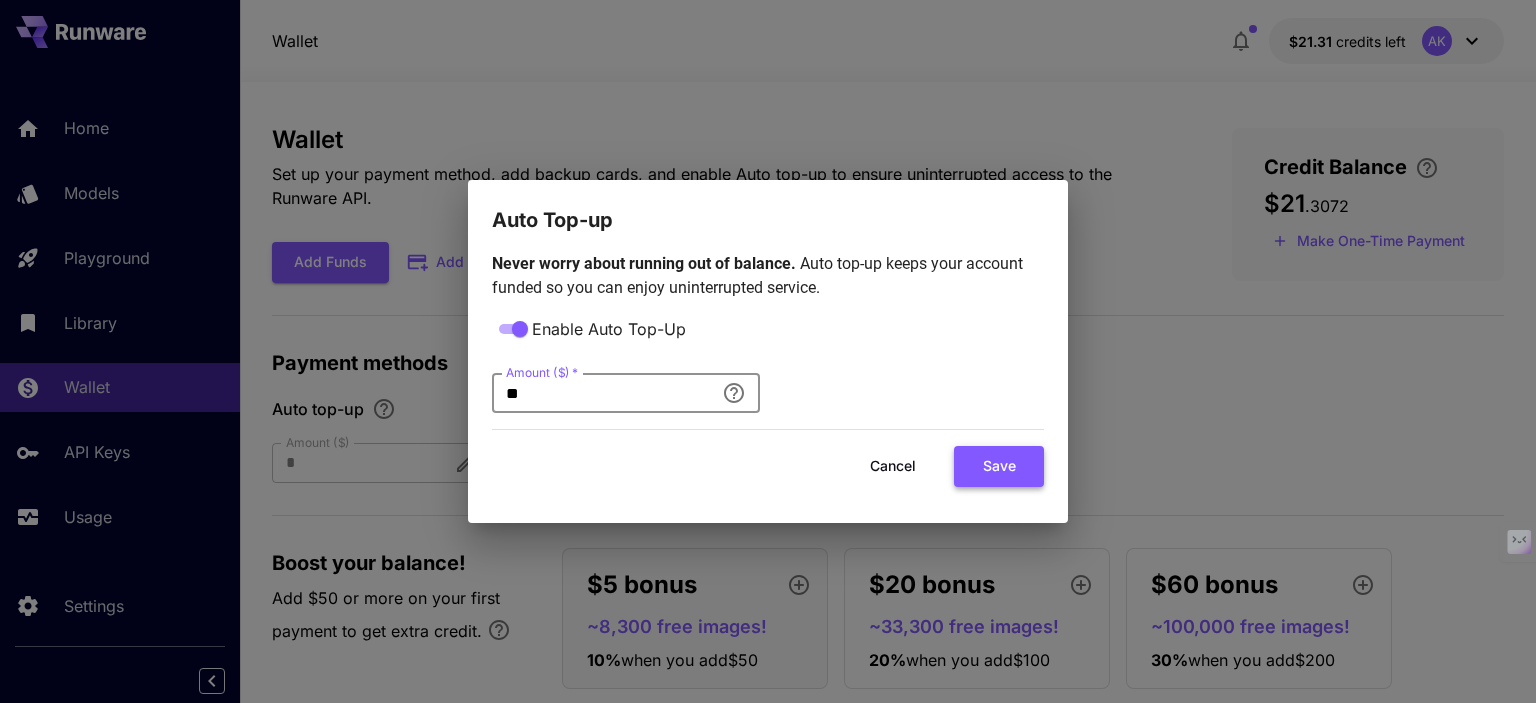 type on "**" 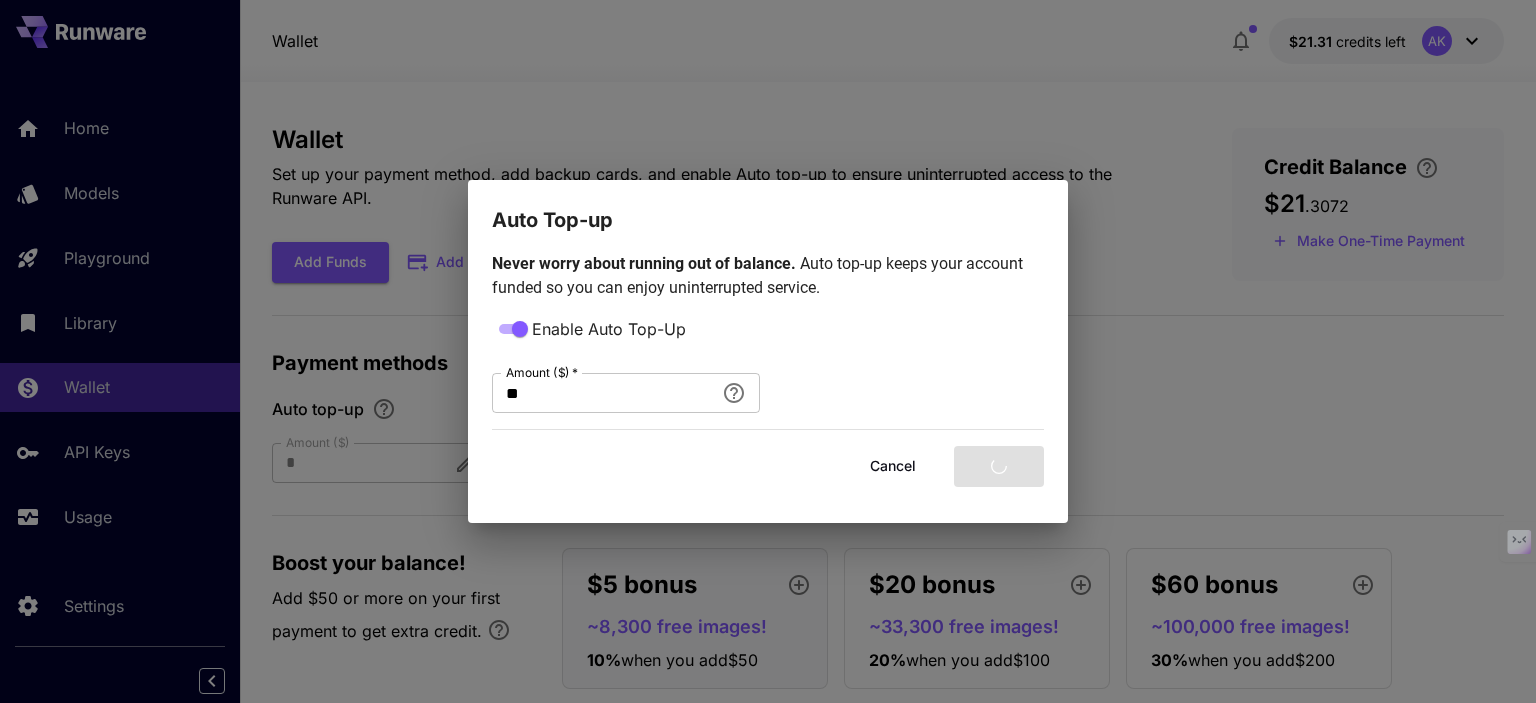 type on "**" 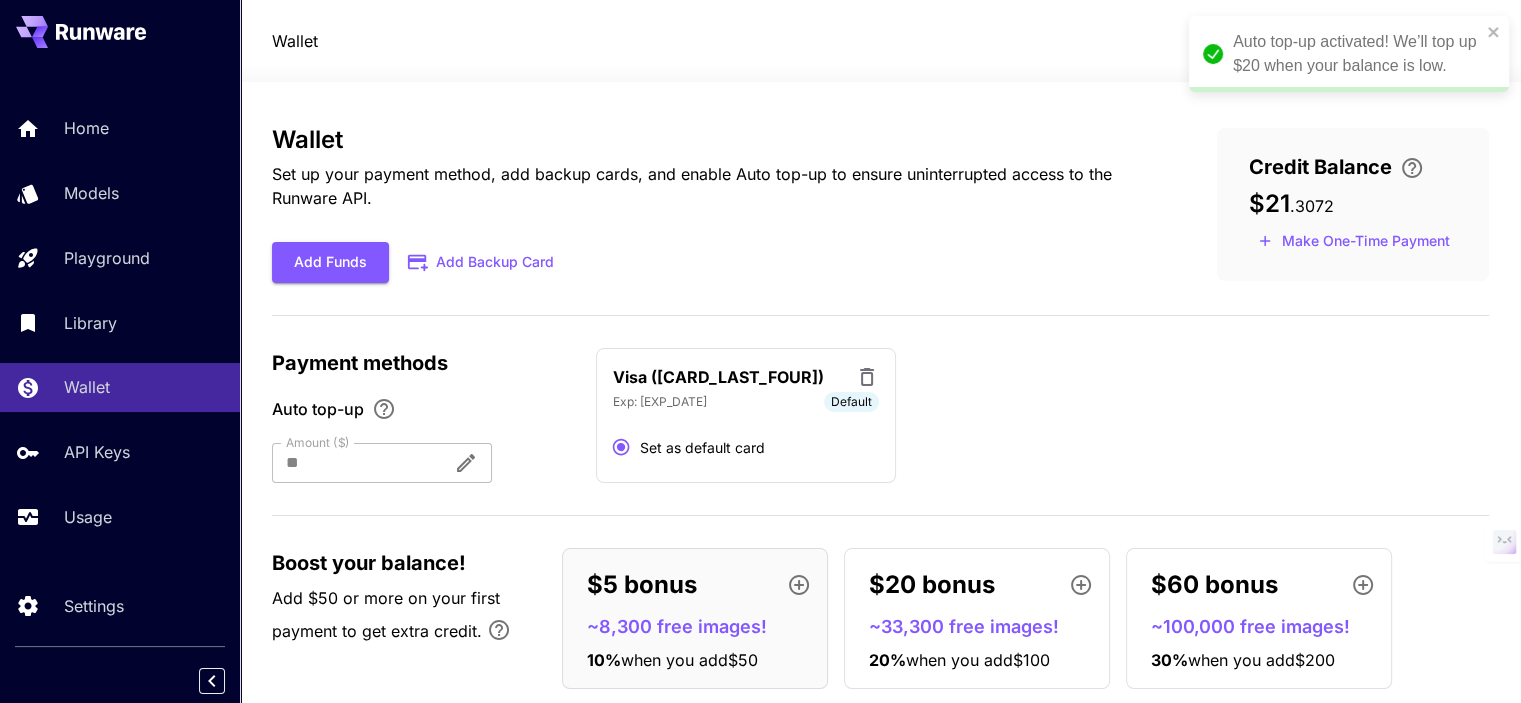 click on "Visa  ([CARD_LAST_FOUR]) Exp: [EXP_DATE] Default Set as default card" at bounding box center [1042, 416] 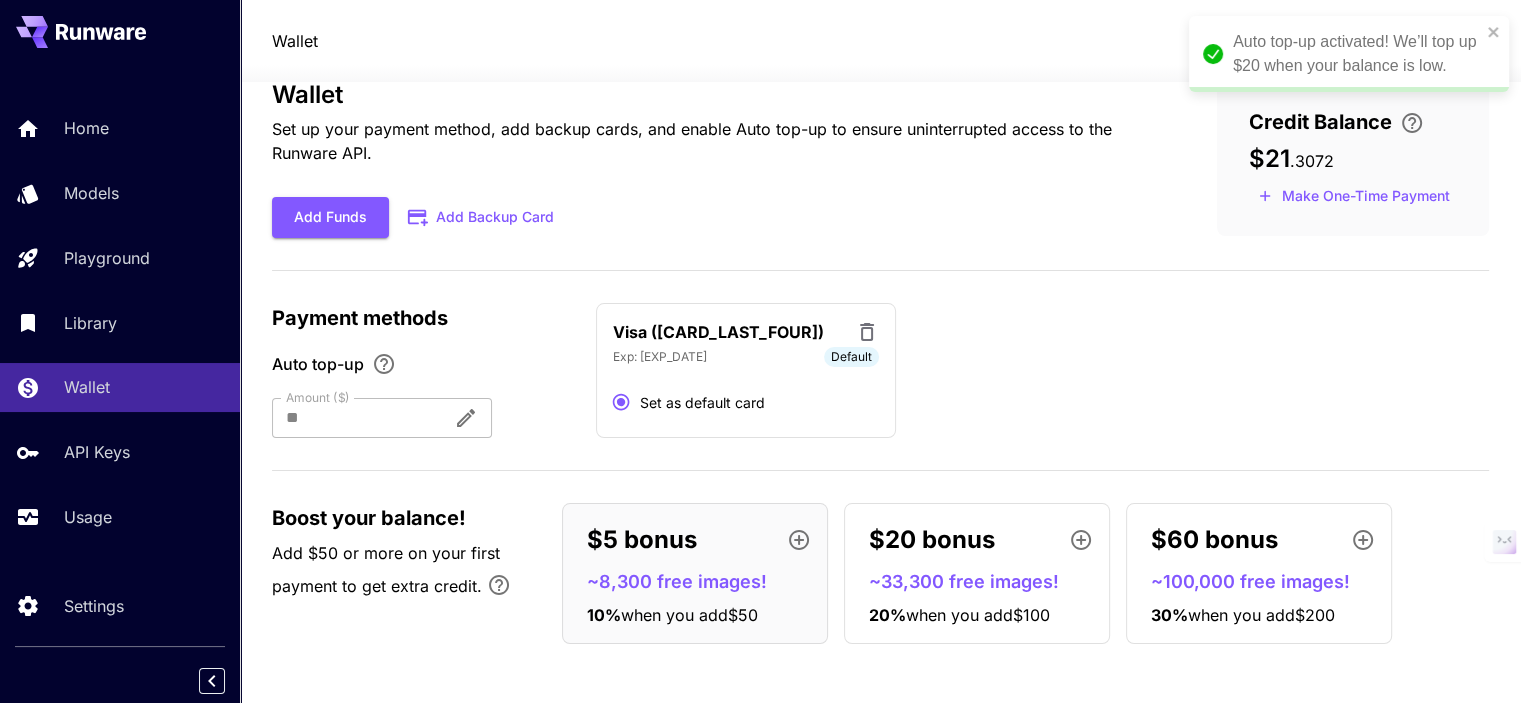 scroll, scrollTop: 0, scrollLeft: 0, axis: both 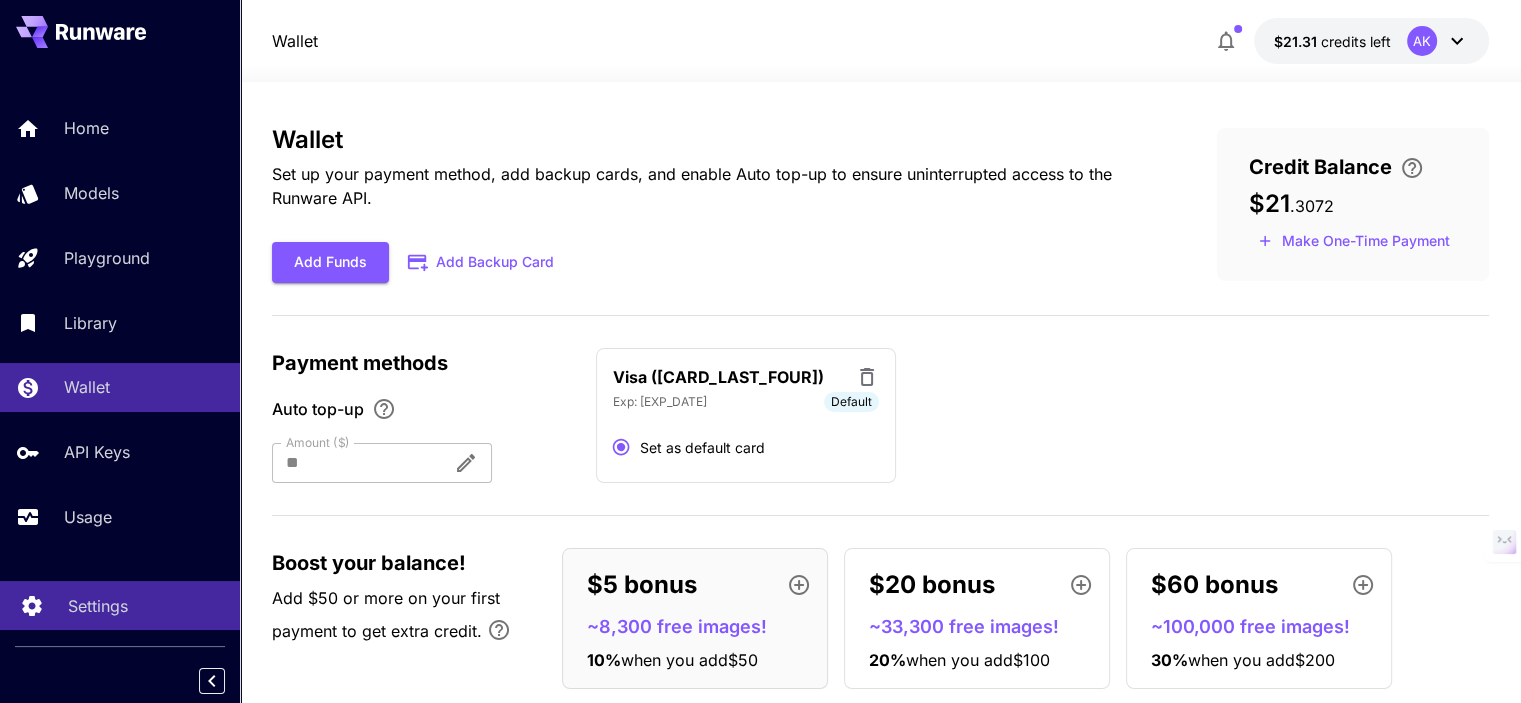 click on "Settings" at bounding box center (98, 606) 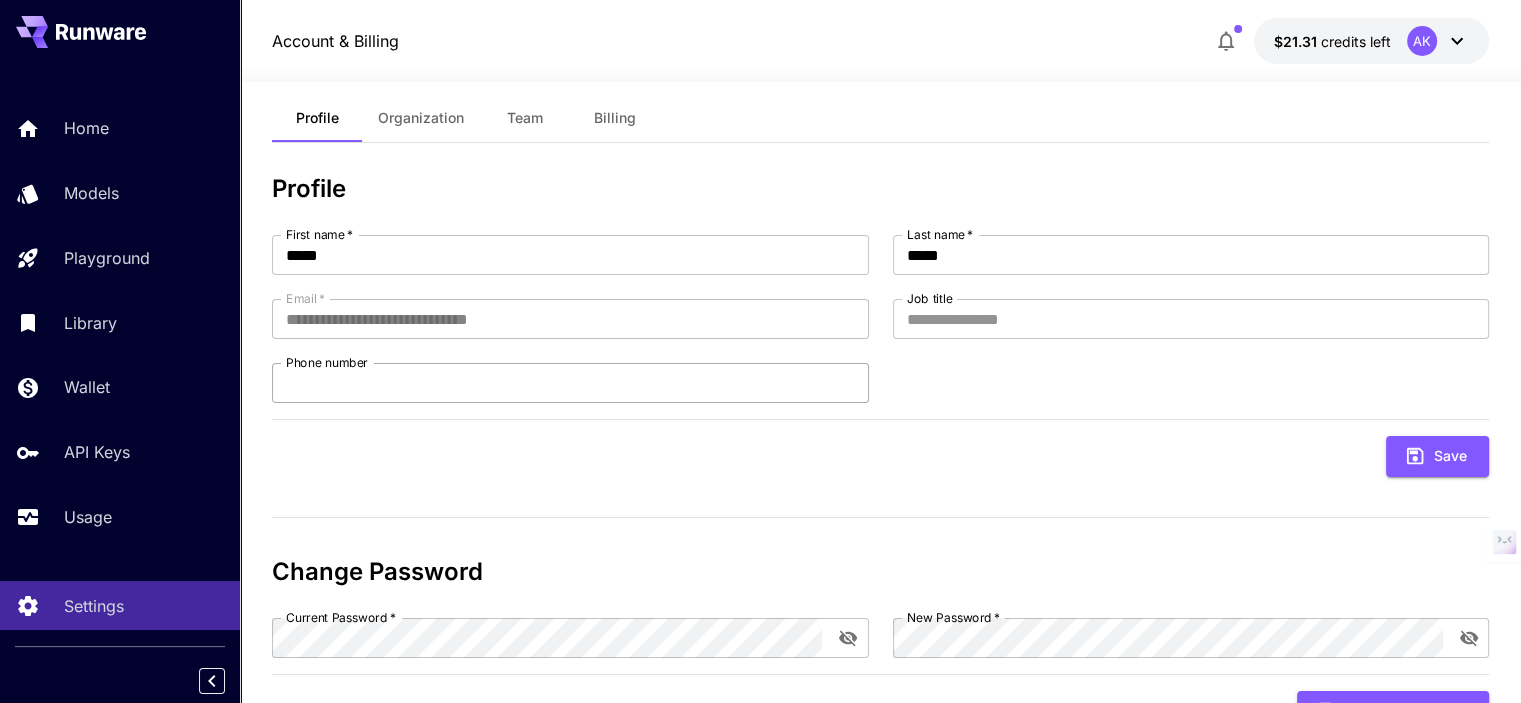 scroll, scrollTop: 0, scrollLeft: 0, axis: both 